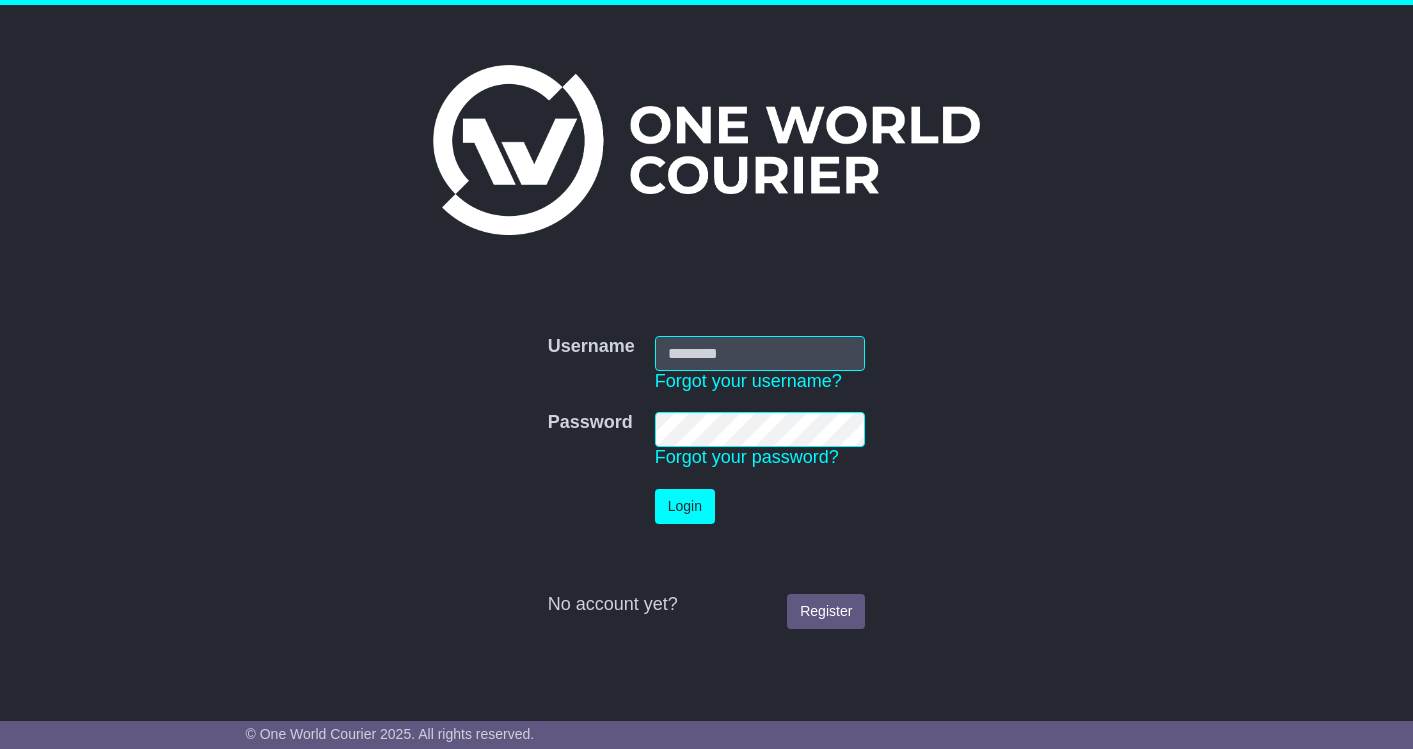 scroll, scrollTop: 0, scrollLeft: 0, axis: both 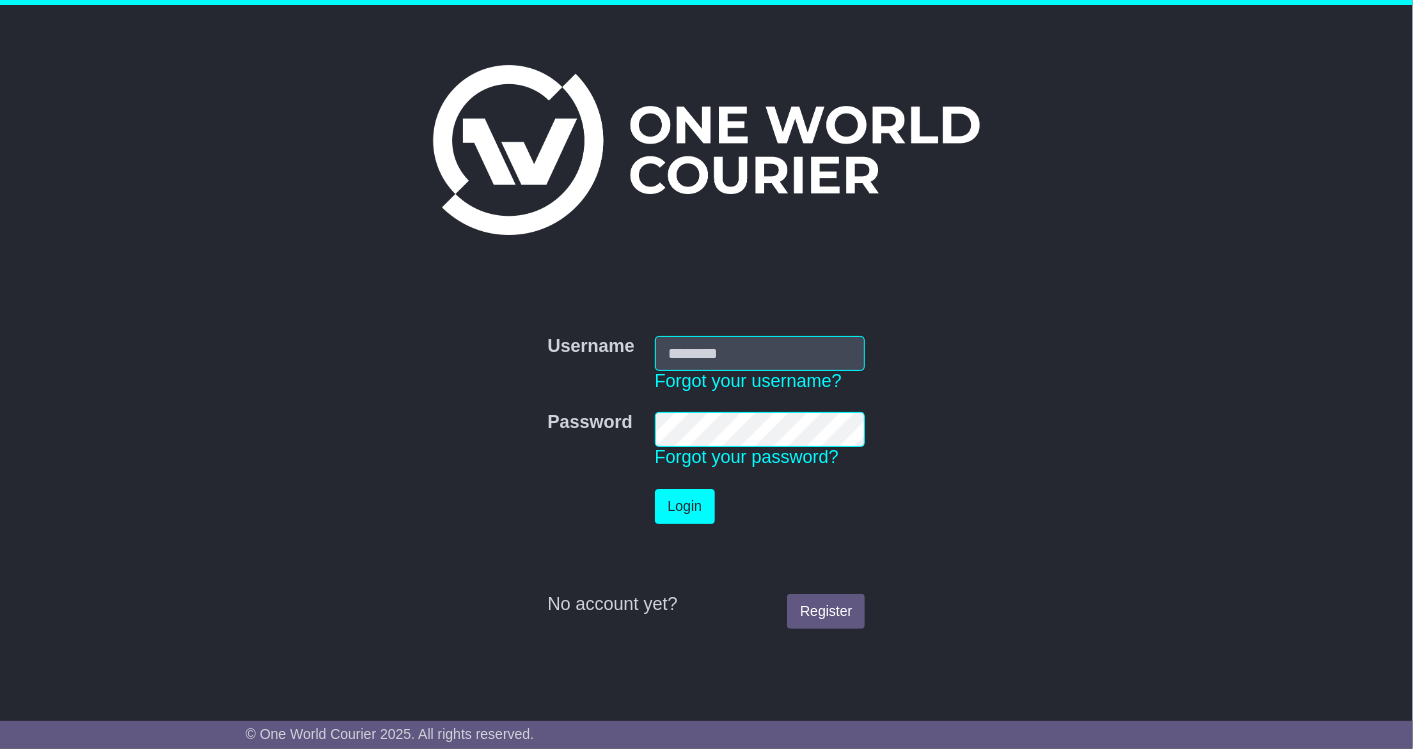 type on "**********" 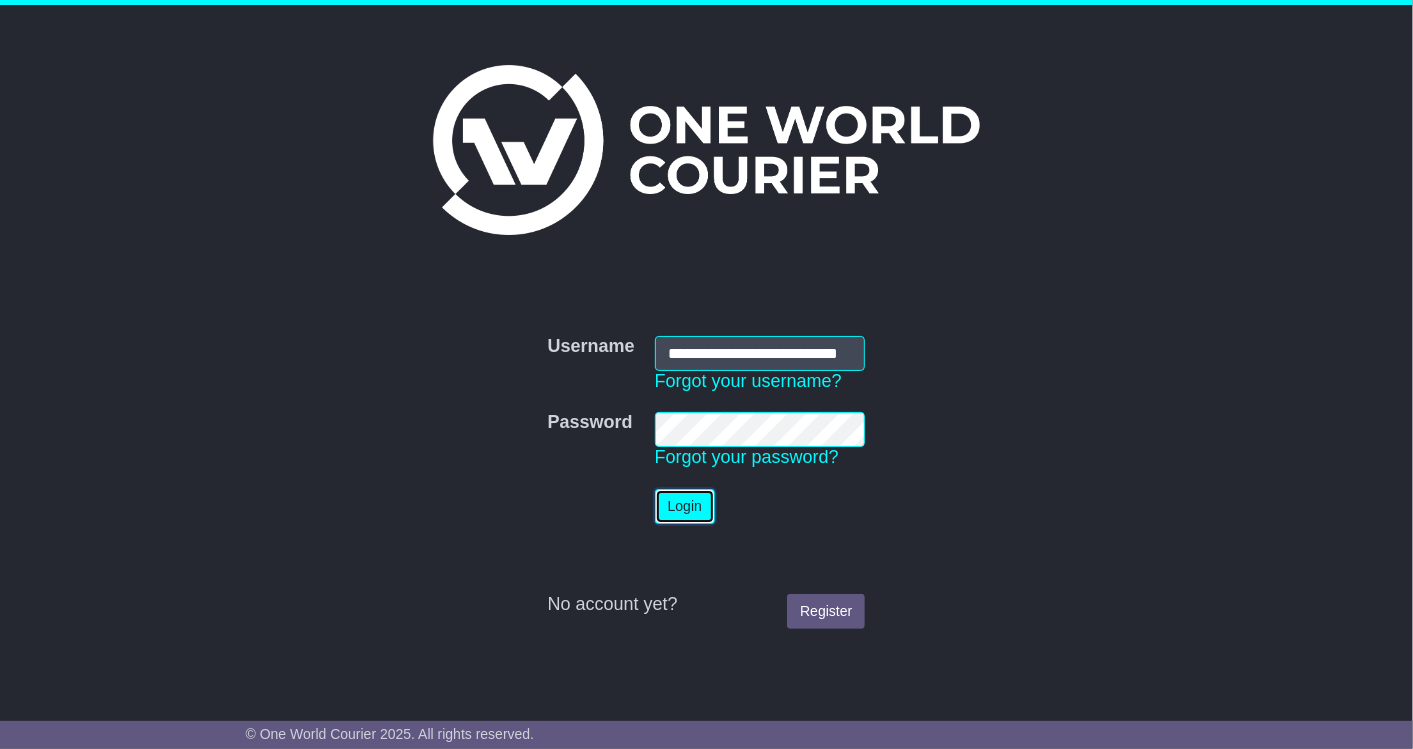 scroll, scrollTop: 0, scrollLeft: 0, axis: both 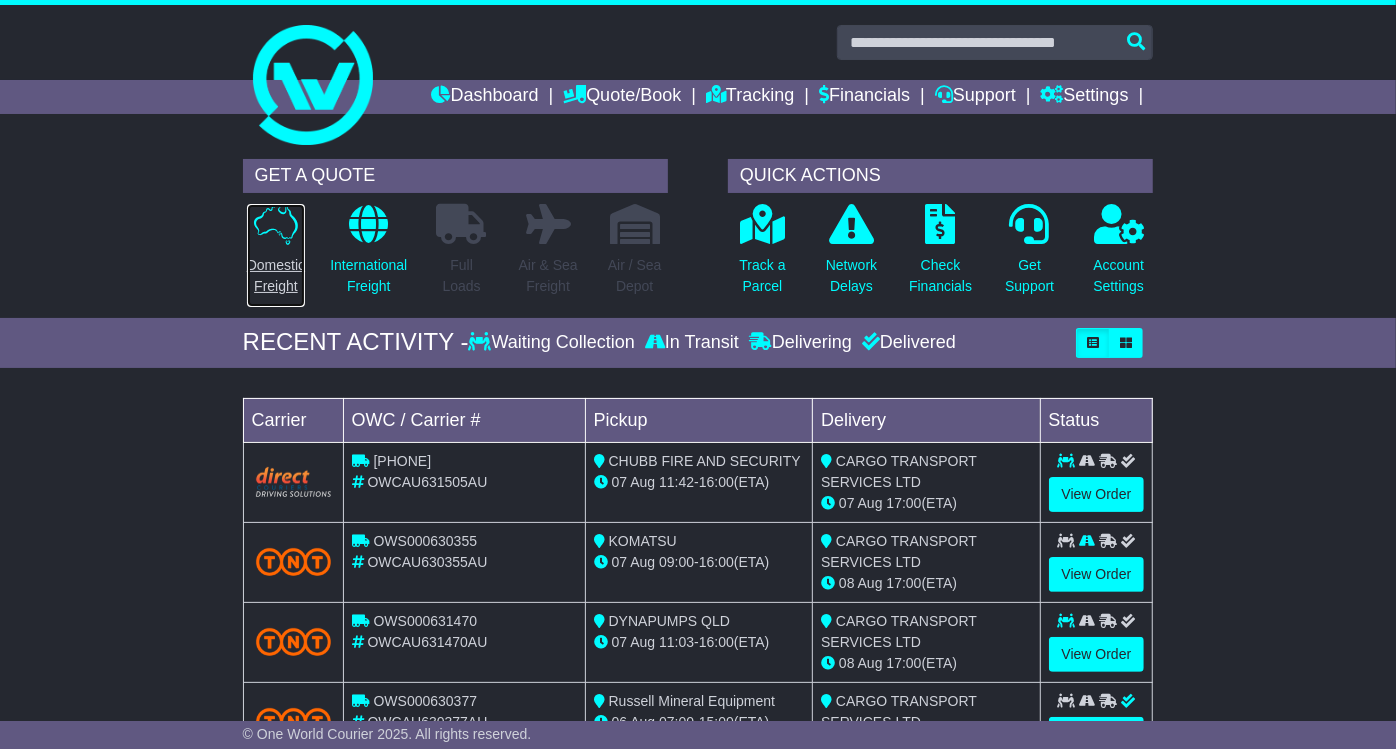 click on "Domestic Freight" at bounding box center (276, 276) 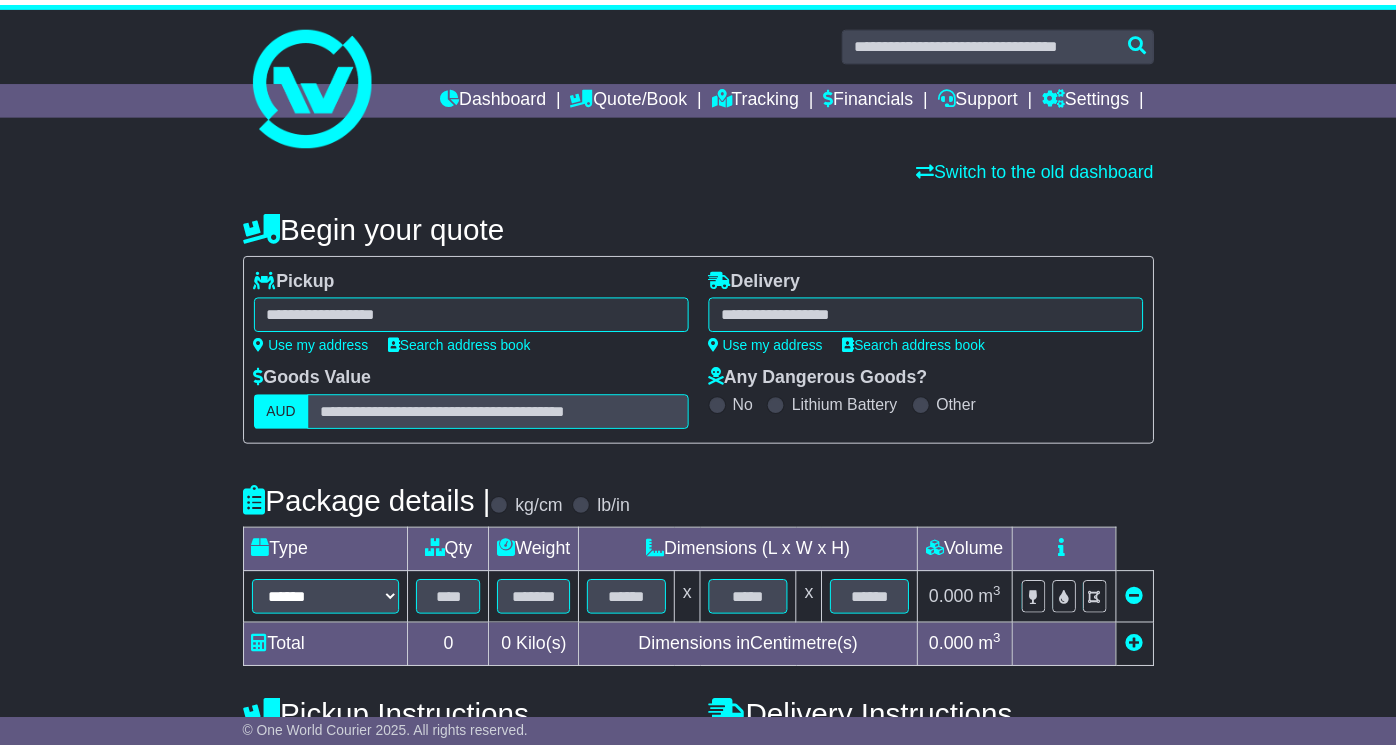 scroll, scrollTop: 0, scrollLeft: 0, axis: both 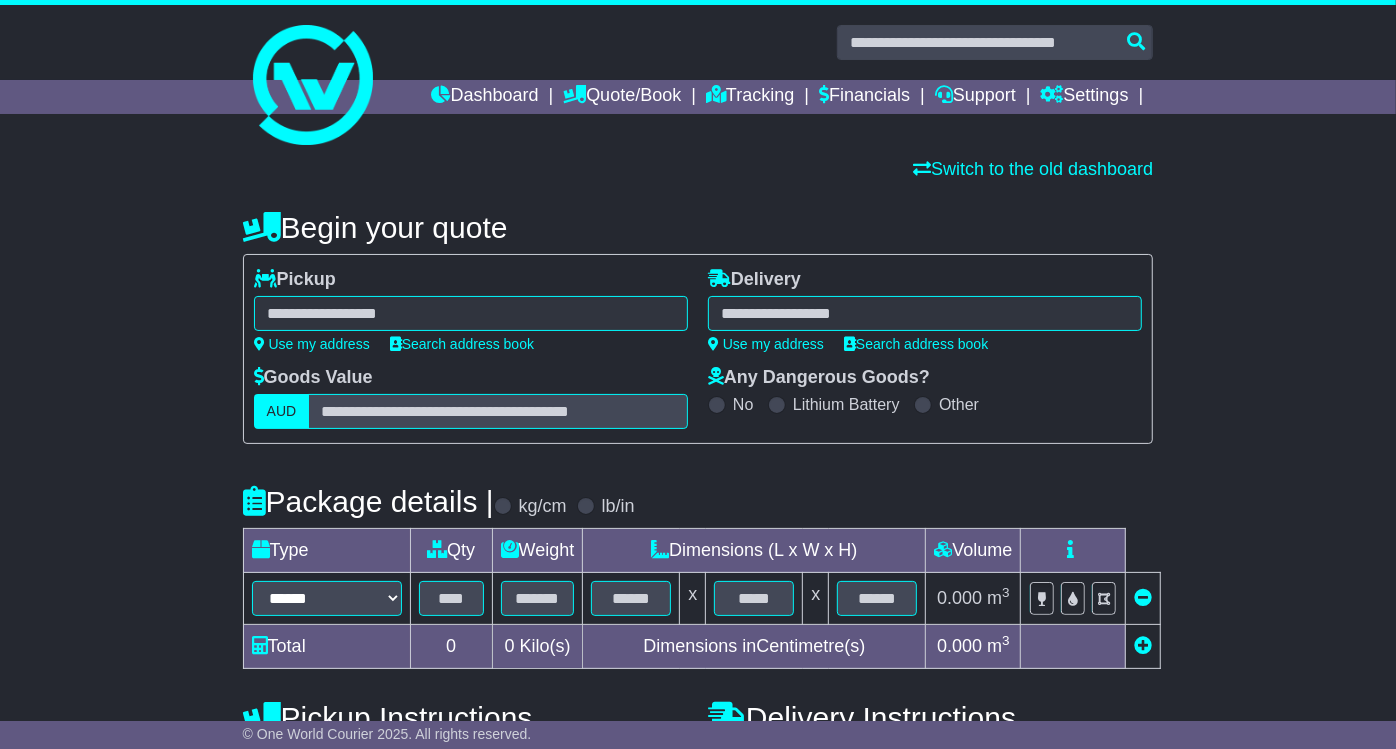 click at bounding box center [471, 313] 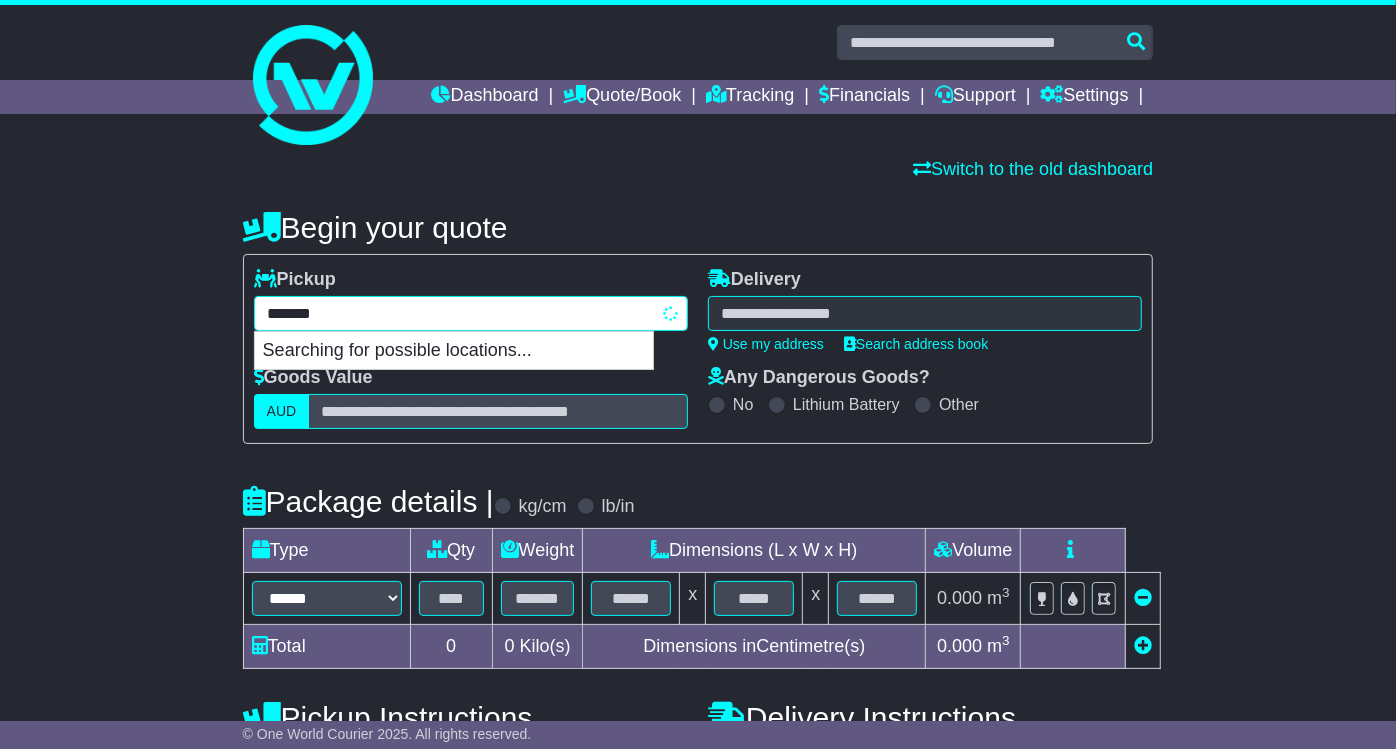 type on "********" 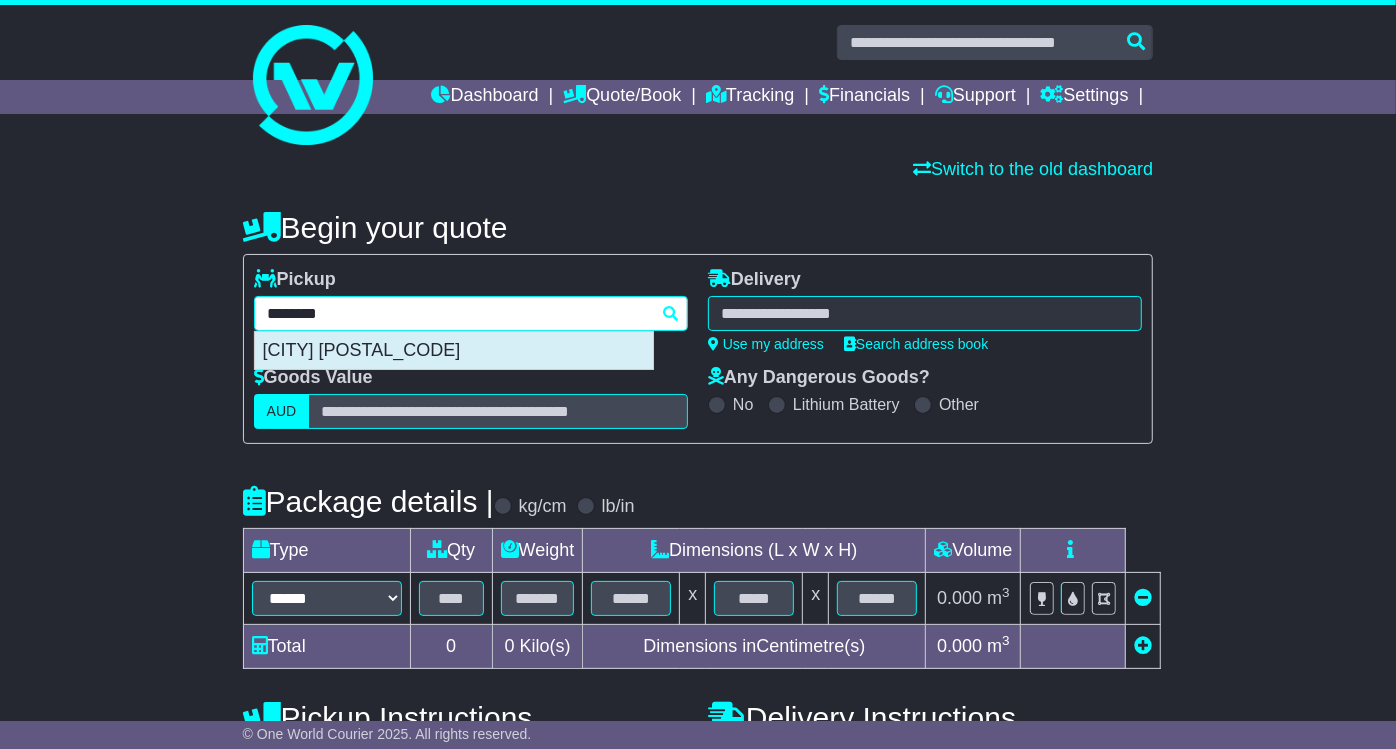 drag, startPoint x: 397, startPoint y: 348, endPoint x: 792, endPoint y: 315, distance: 396.3761 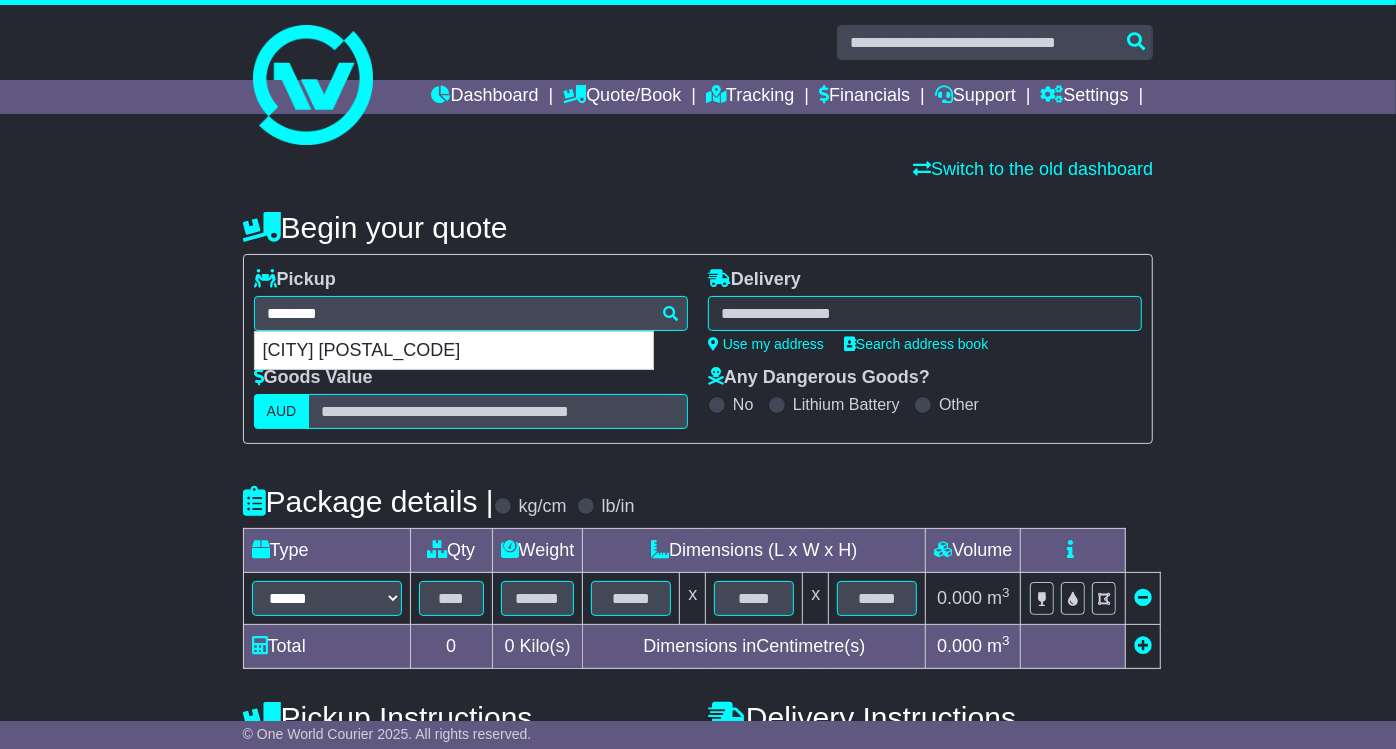 type on "**********" 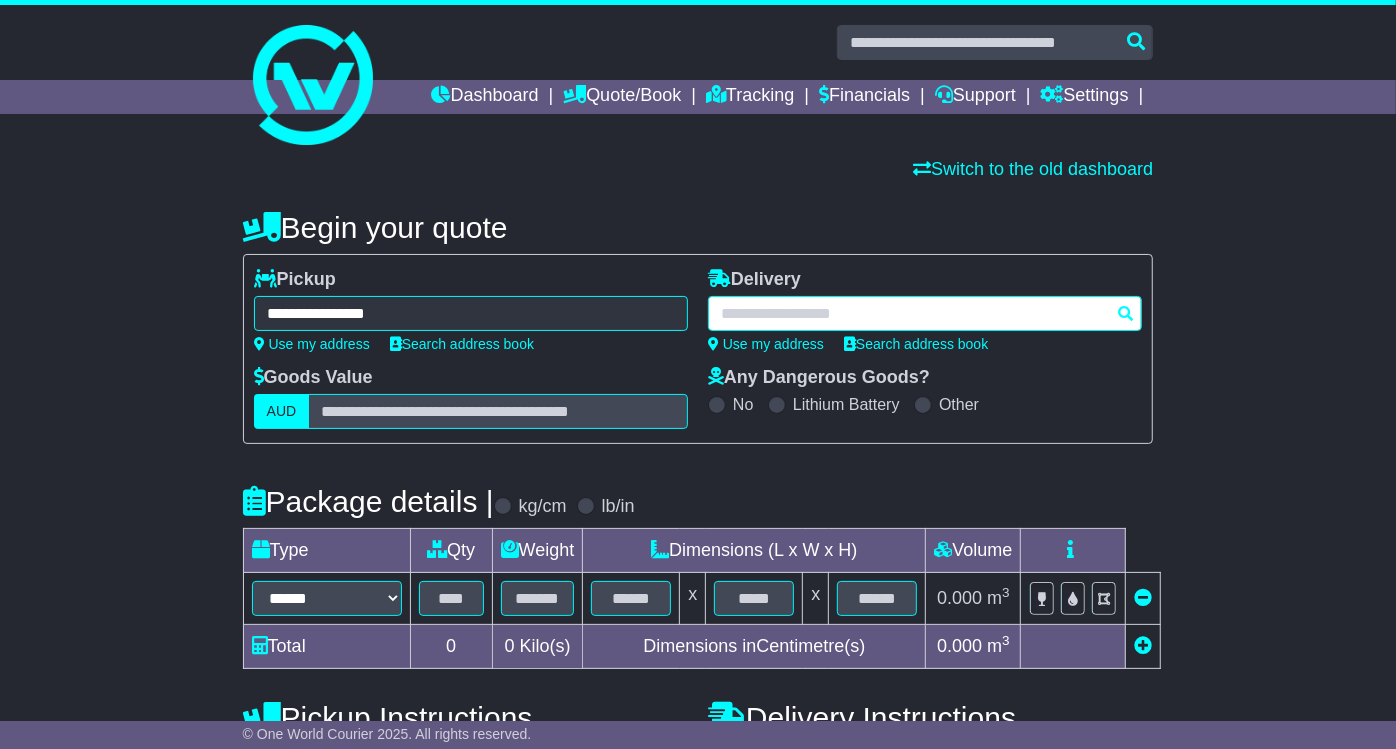 click at bounding box center (925, 313) 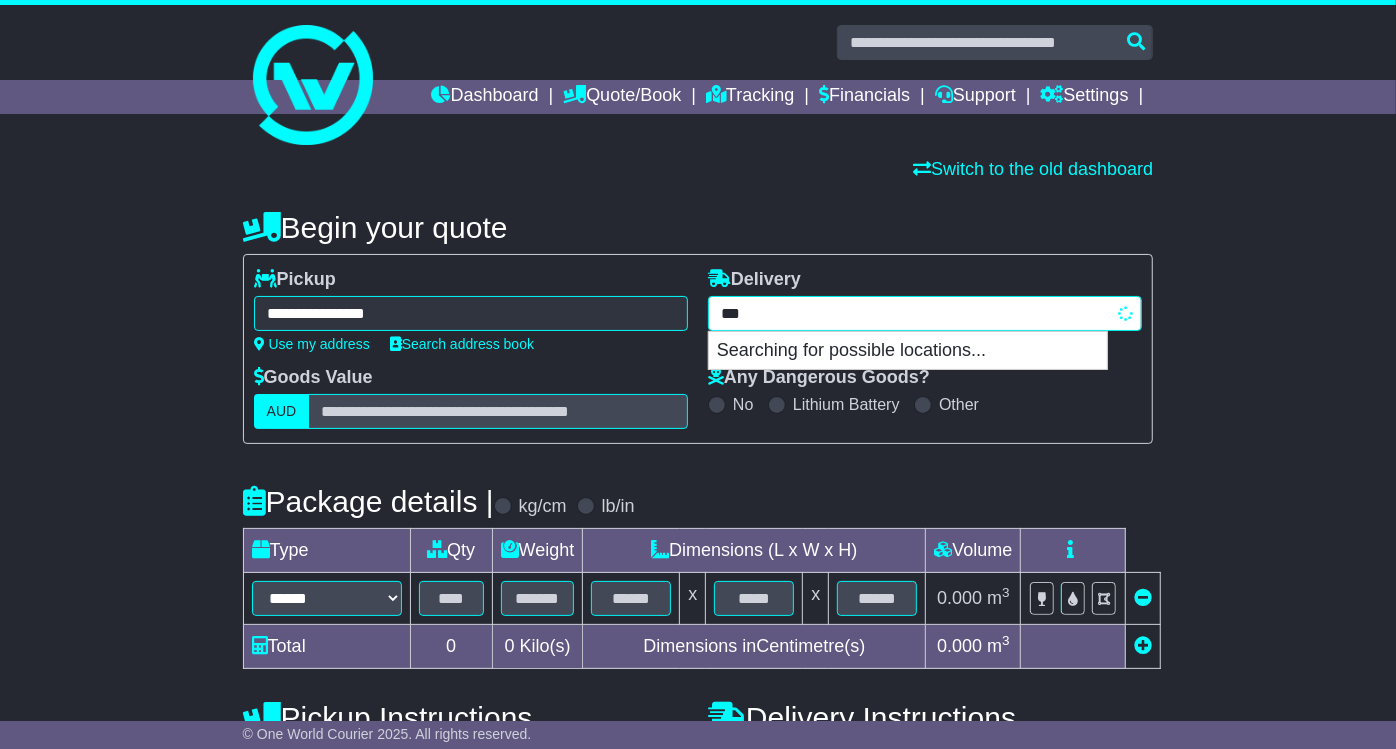 type on "****" 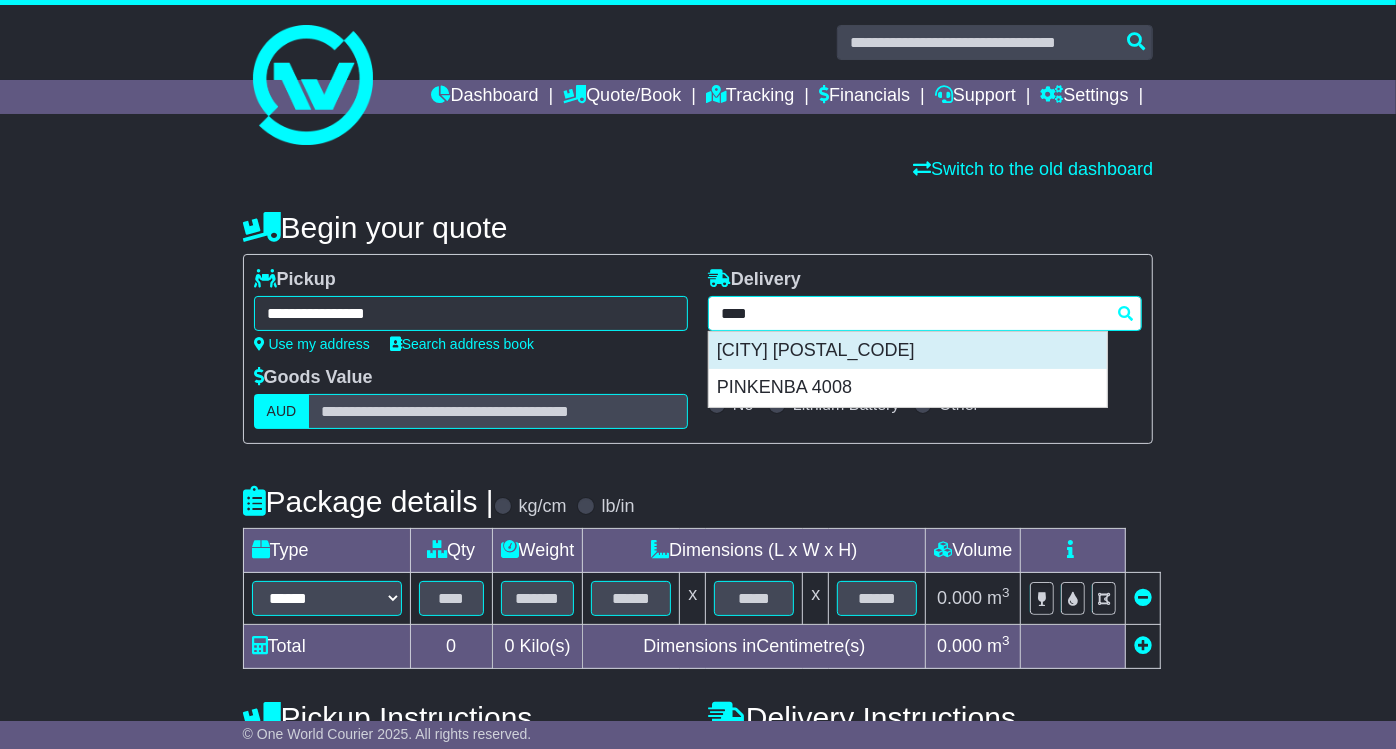 click on "BRISBANE AIRPORT 4008" at bounding box center (908, 351) 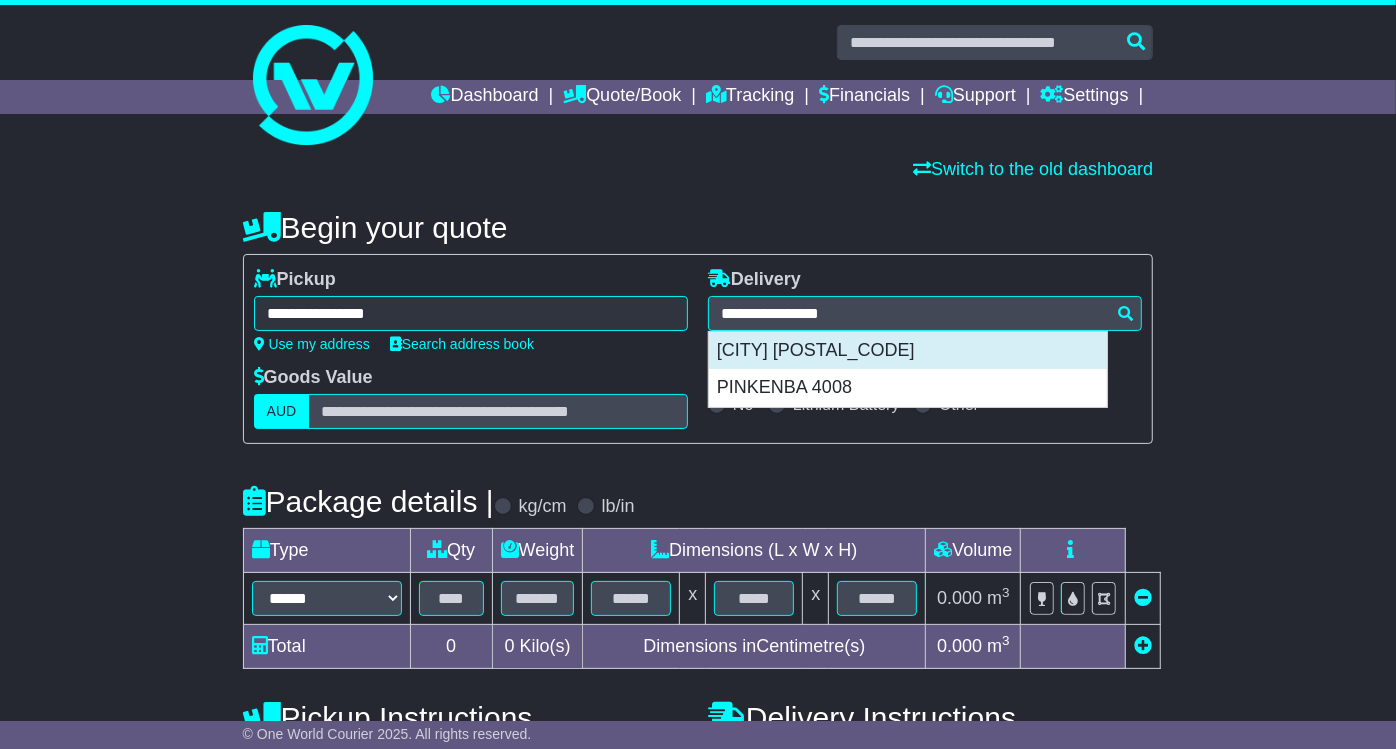 type on "**********" 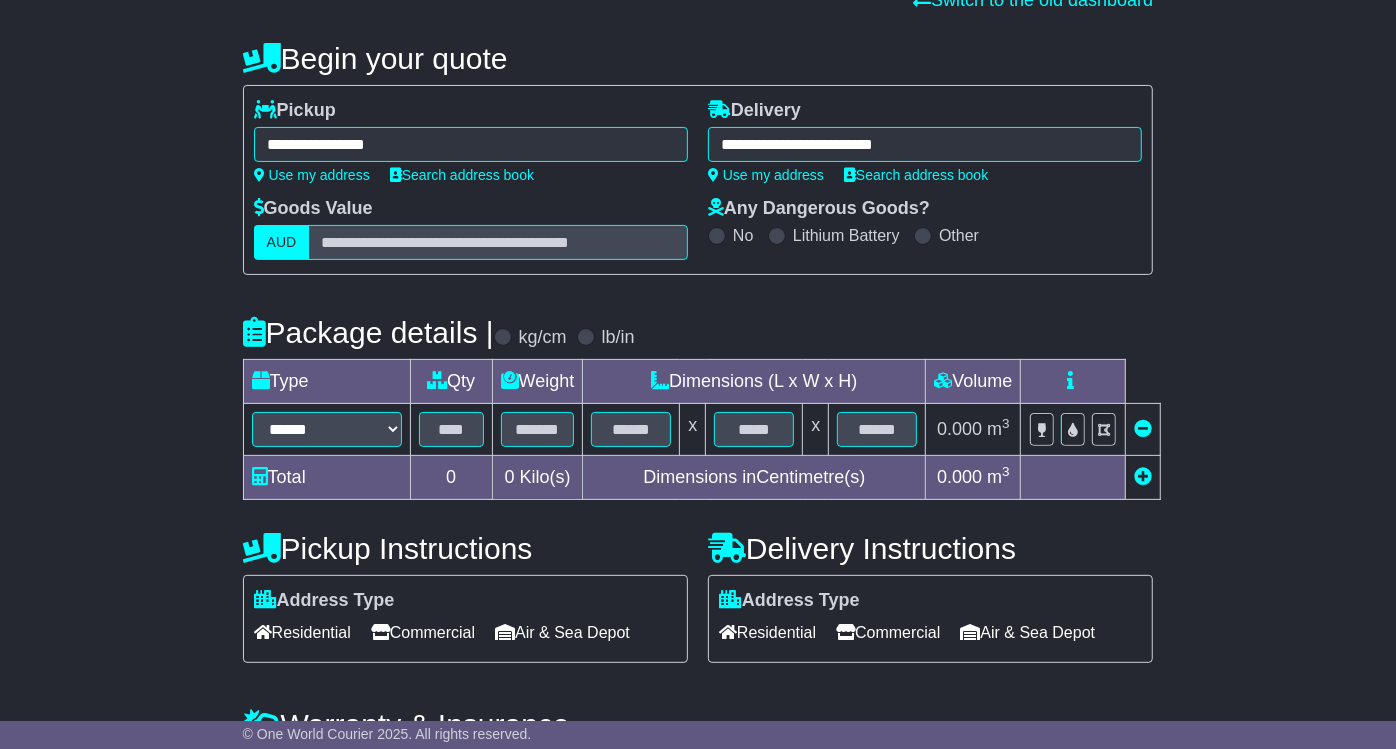 scroll, scrollTop: 304, scrollLeft: 0, axis: vertical 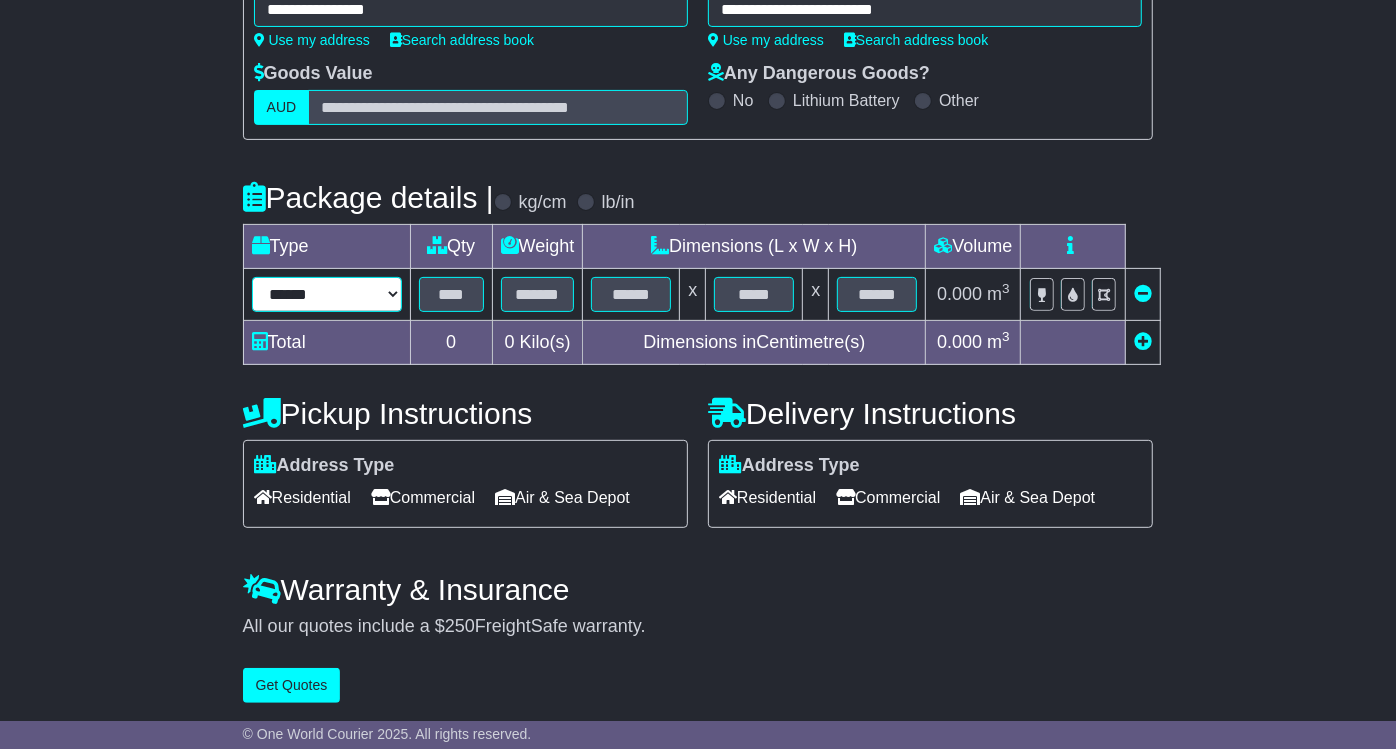 click on "****** ****** *** ******** ***** **** **** ****** *** *******" at bounding box center [327, 294] 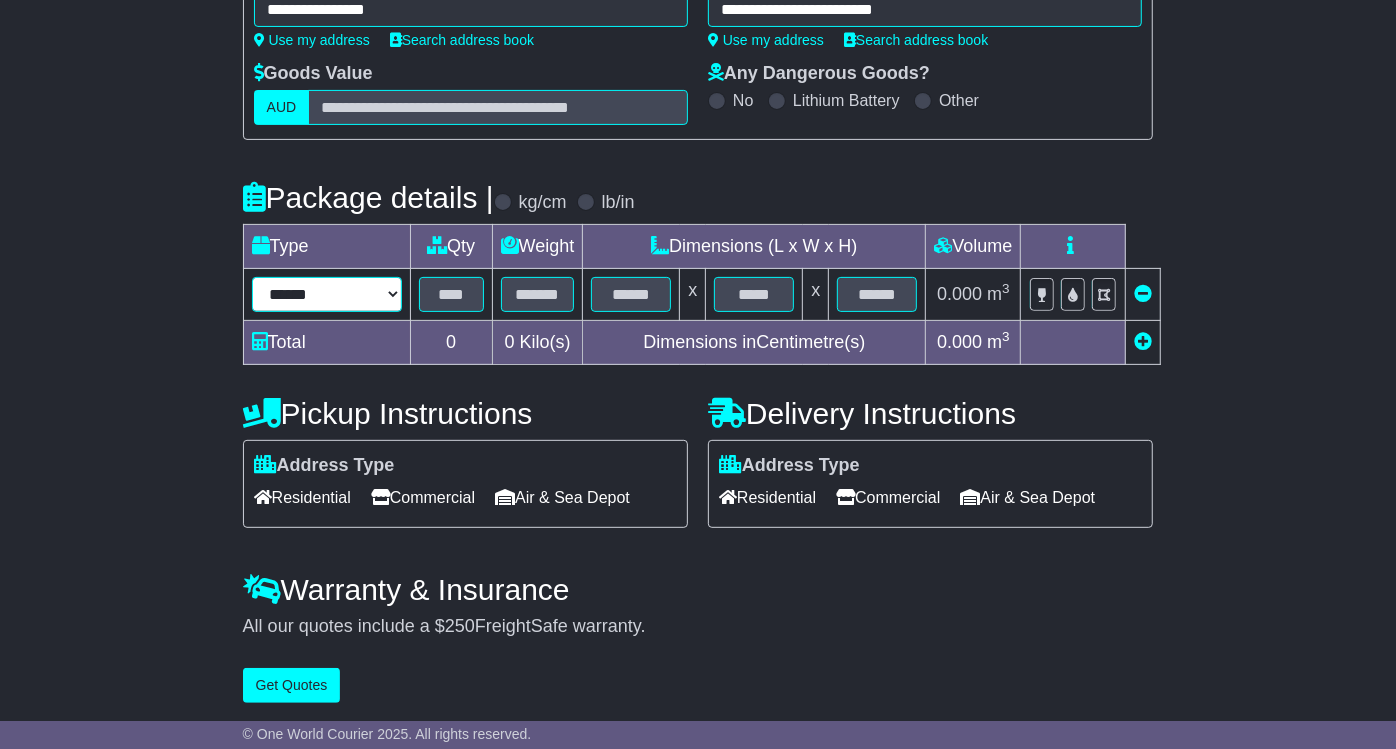 select on "*****" 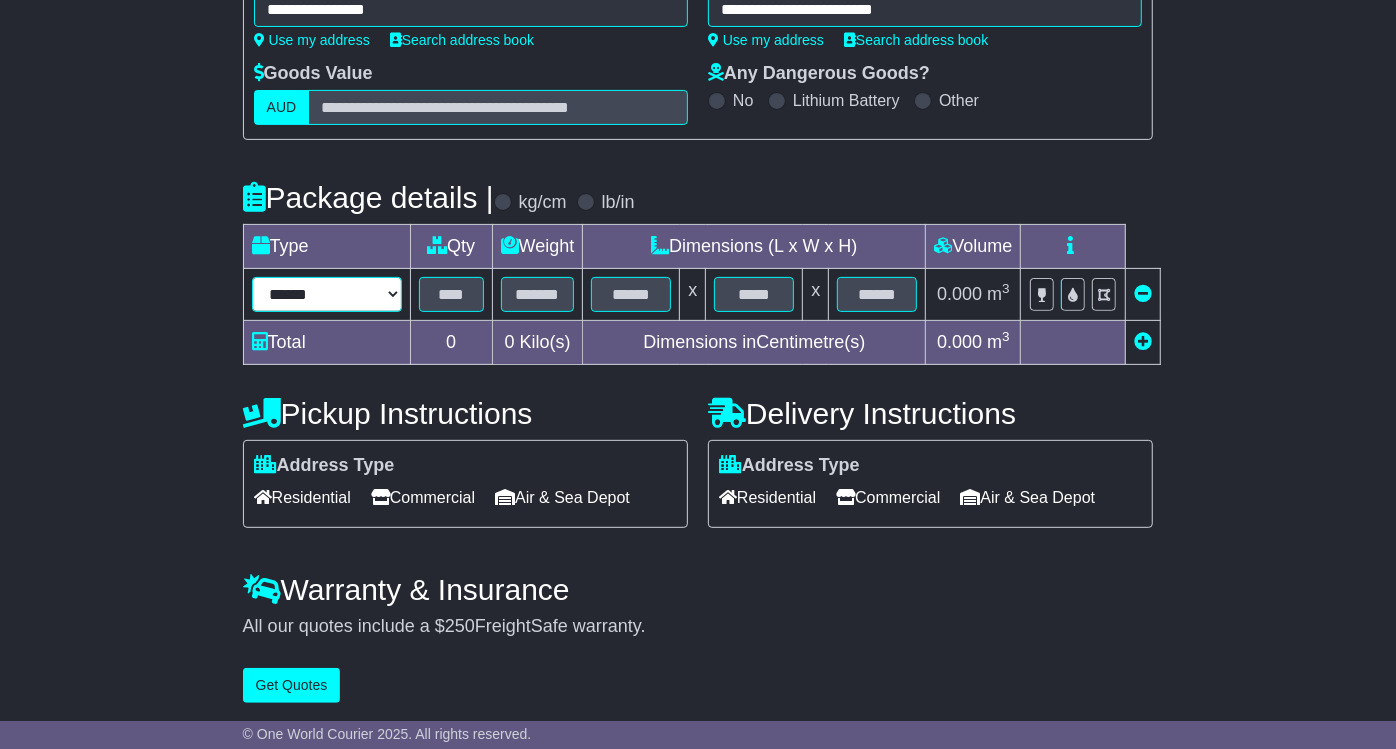 click on "****** ****** *** ******** ***** **** **** ****** *** *******" at bounding box center (327, 294) 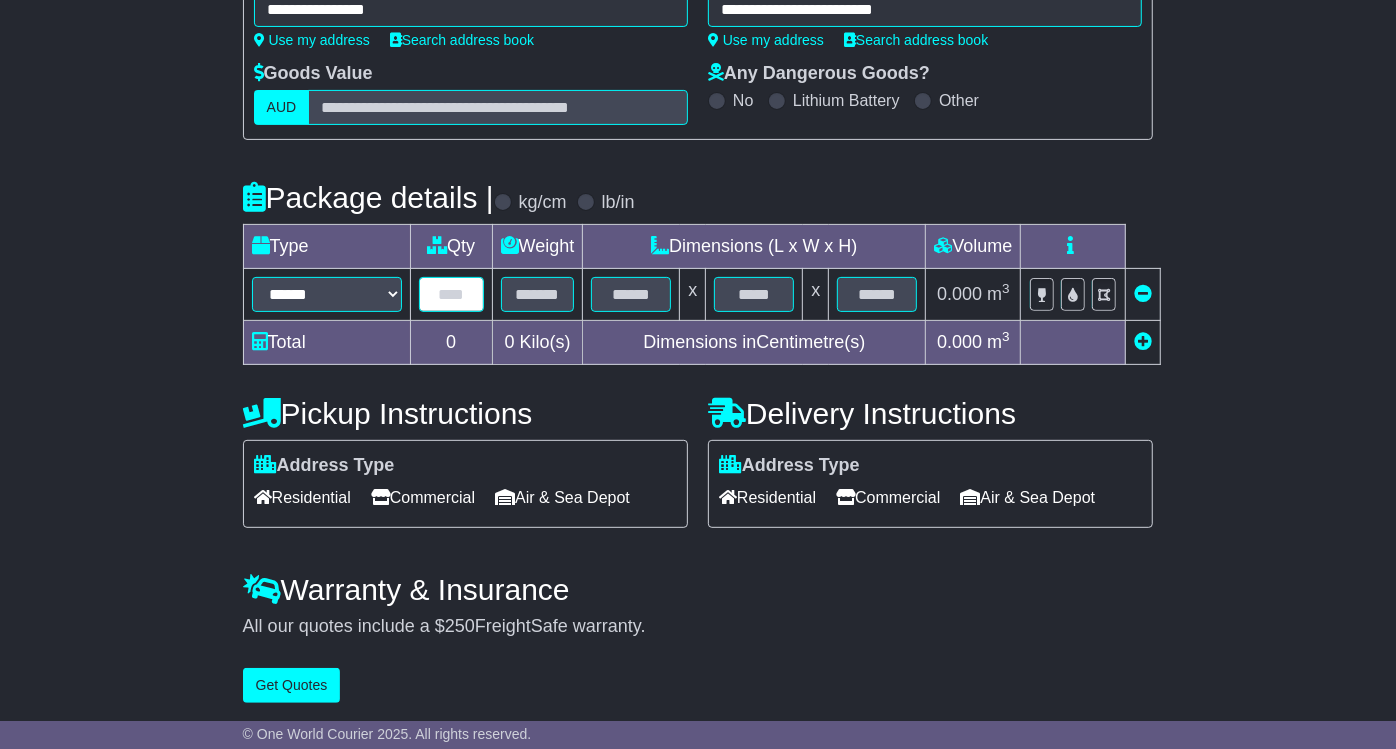 click at bounding box center [451, 294] 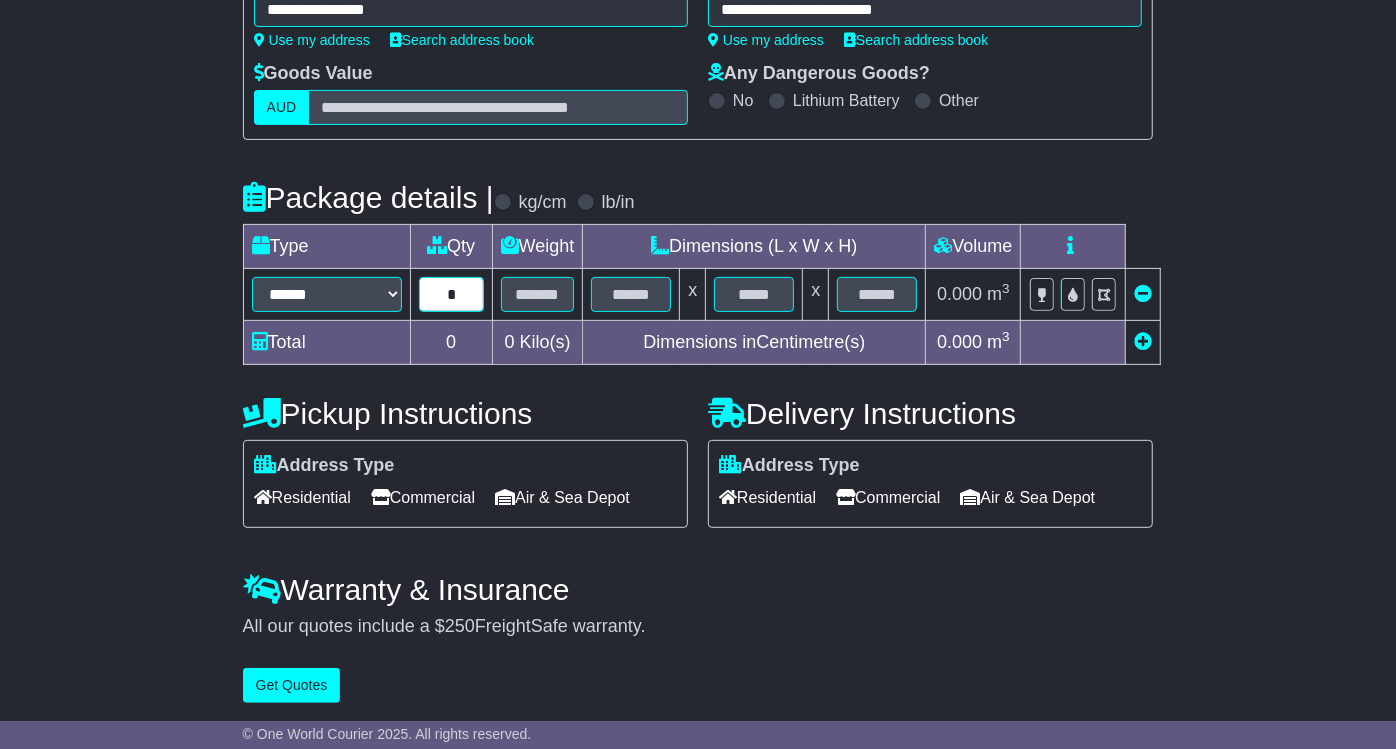 type on "*" 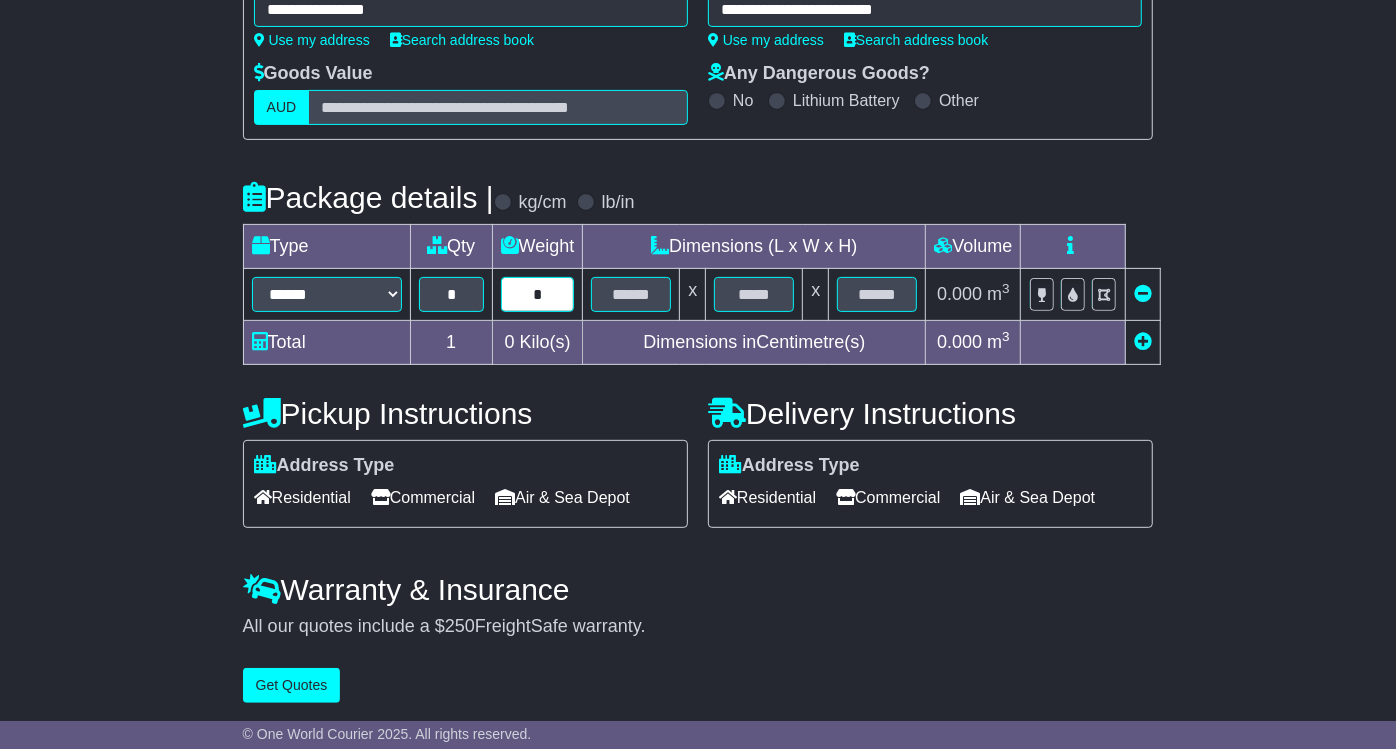 type on "*" 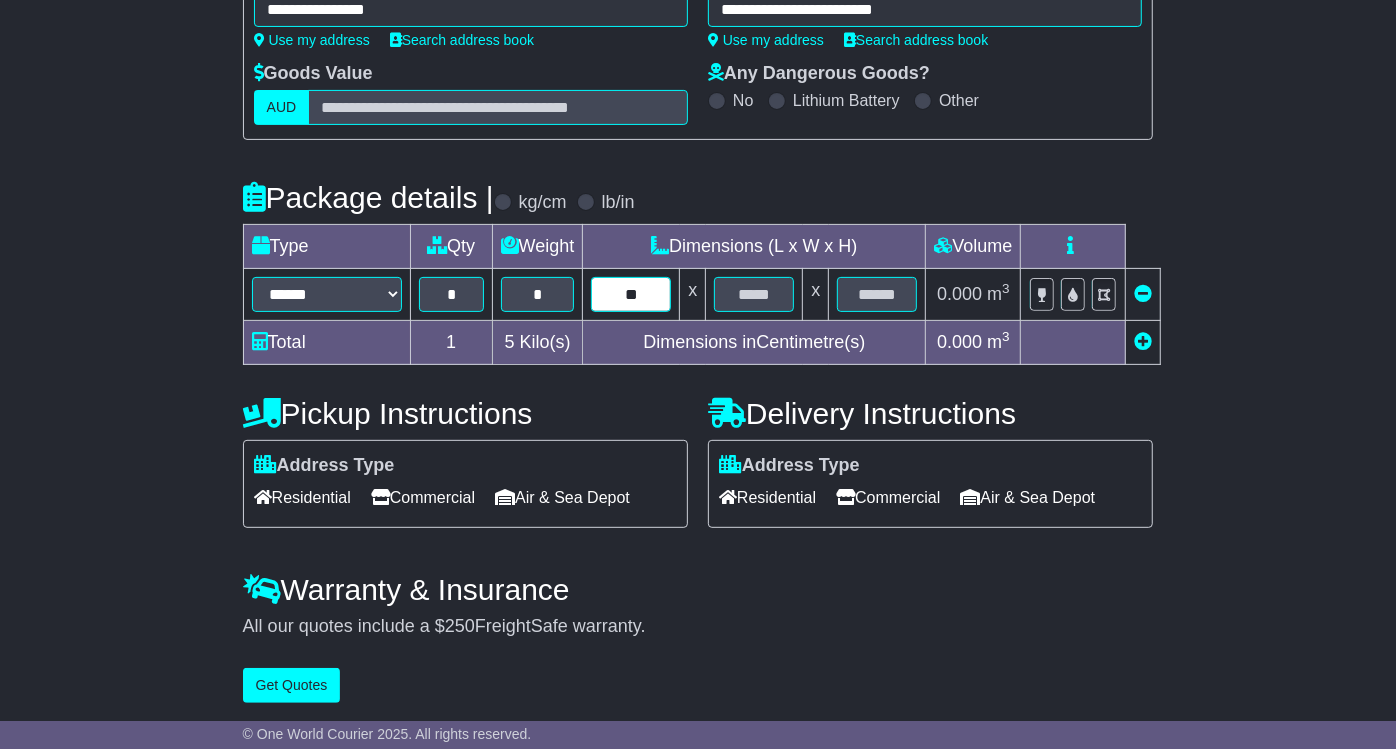 type on "**" 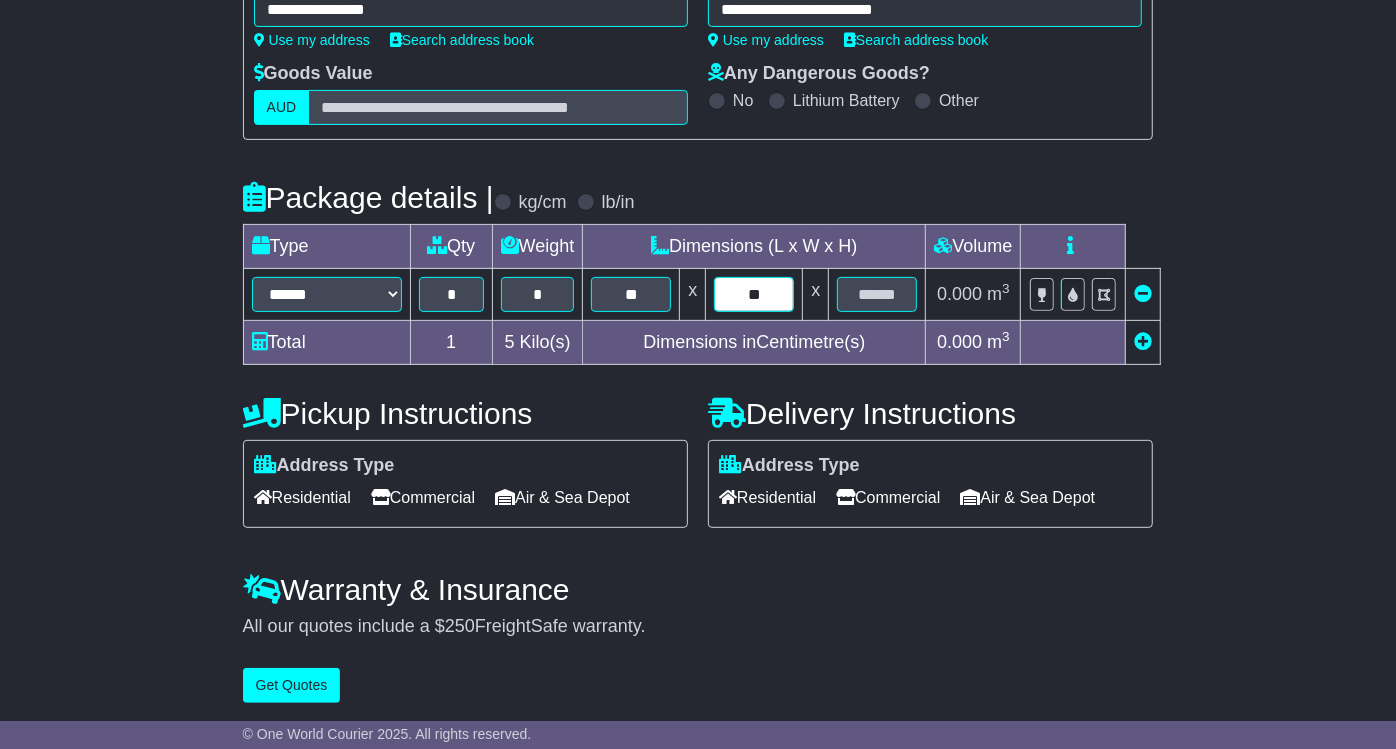 type on "**" 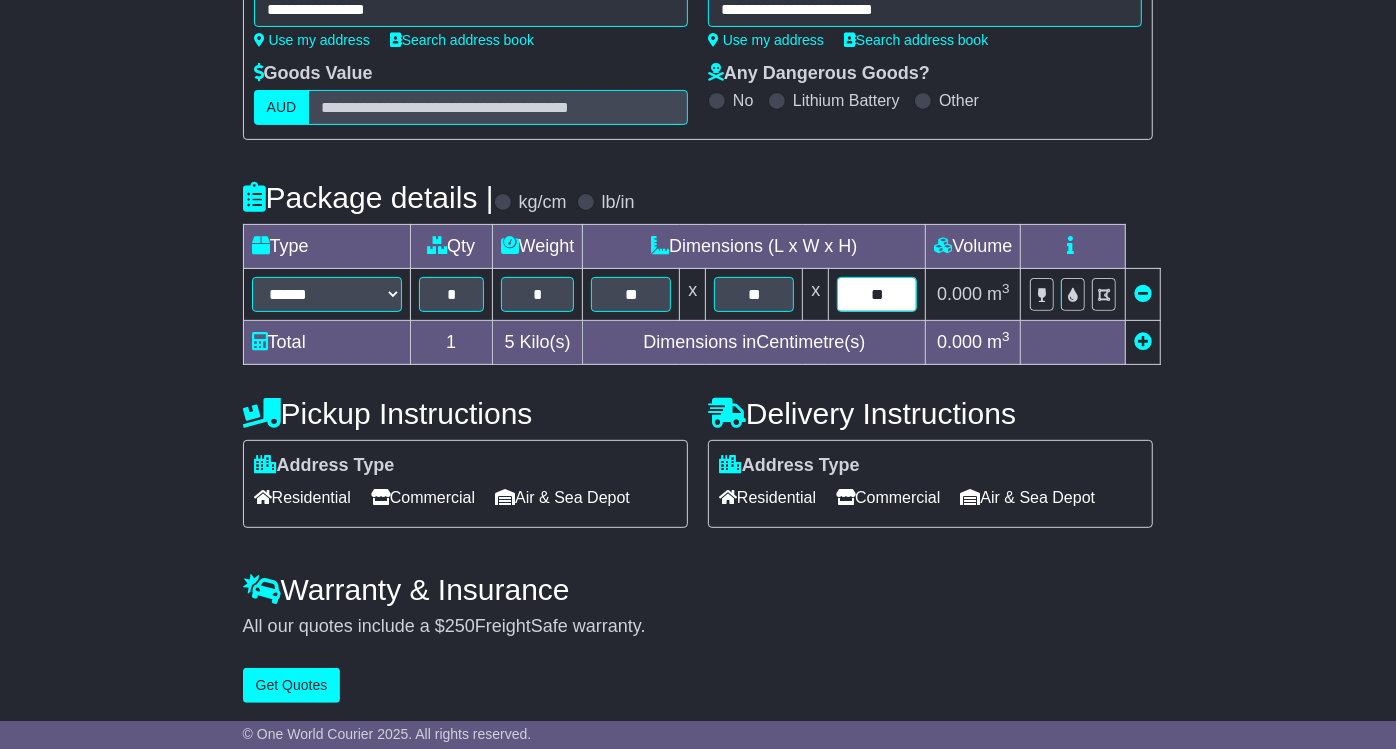 type on "**" 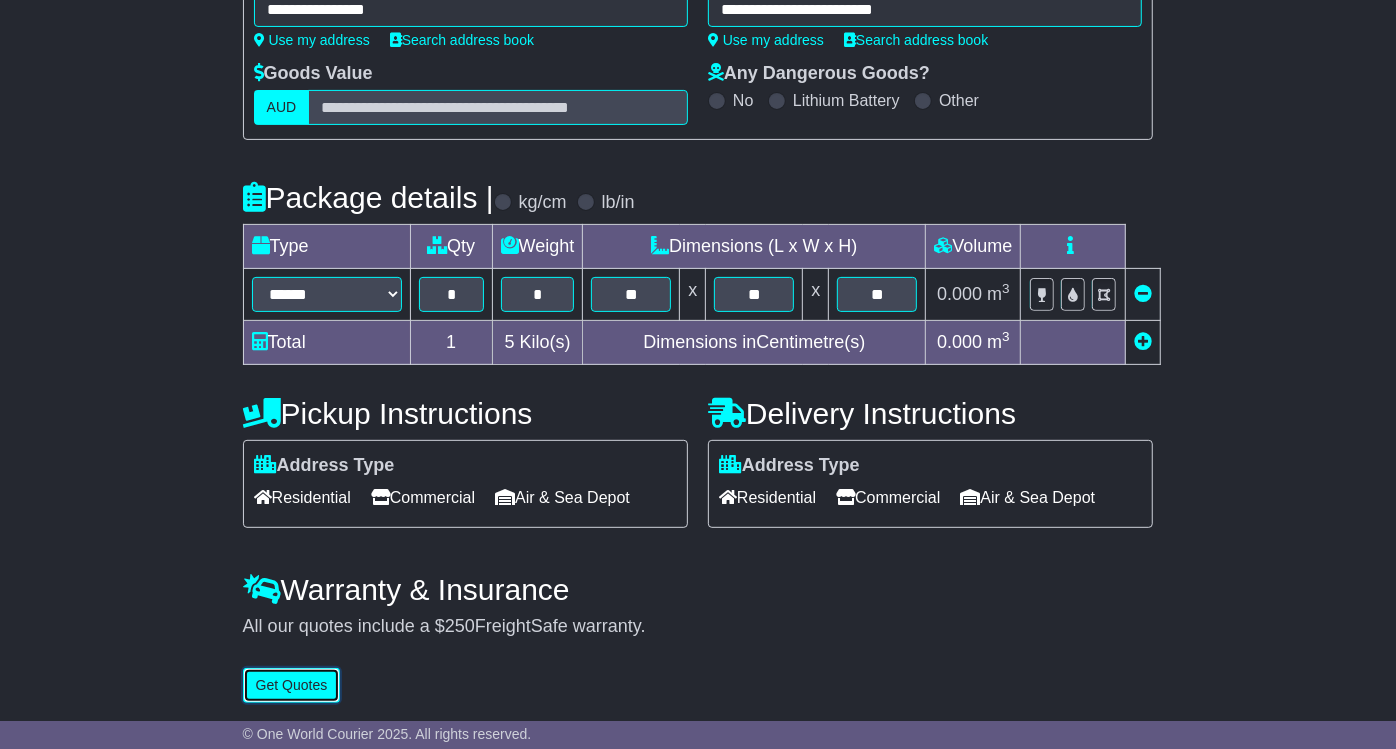 type 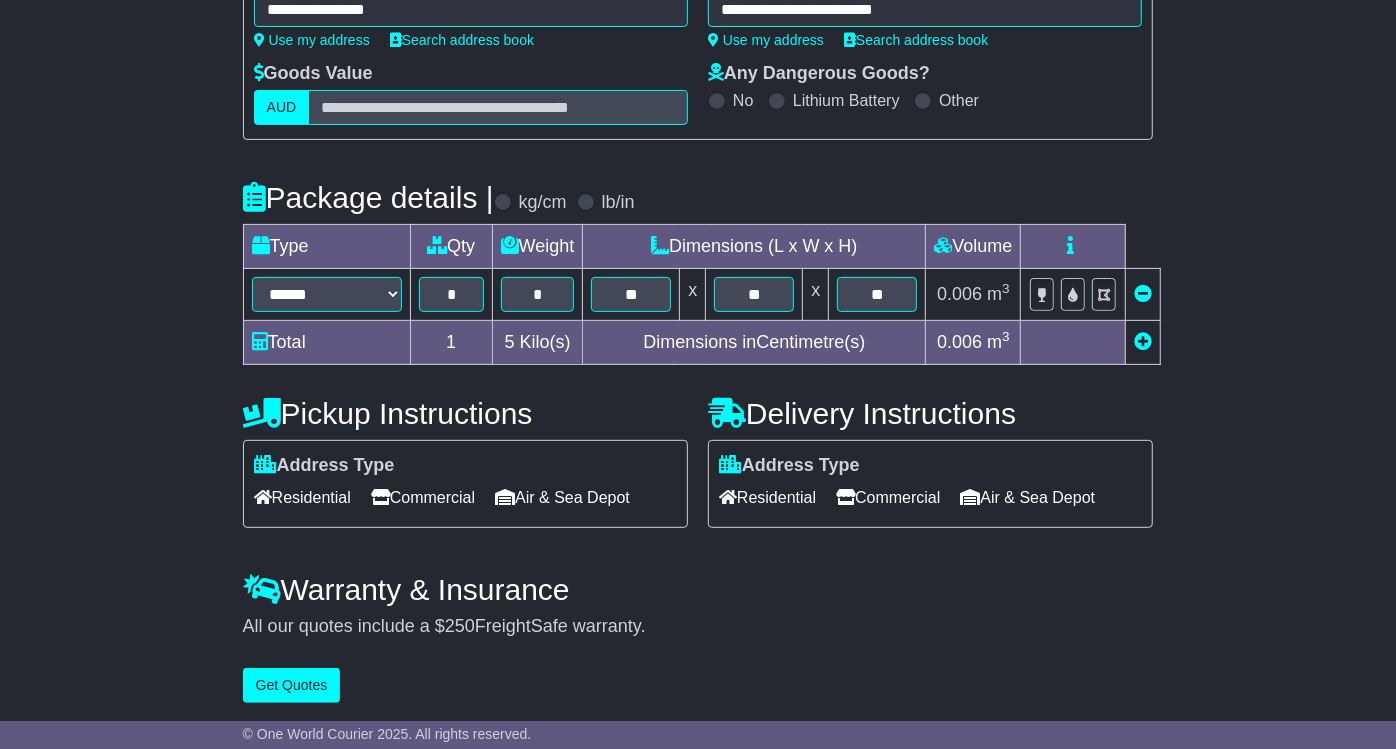 click on "Commercial" at bounding box center (423, 497) 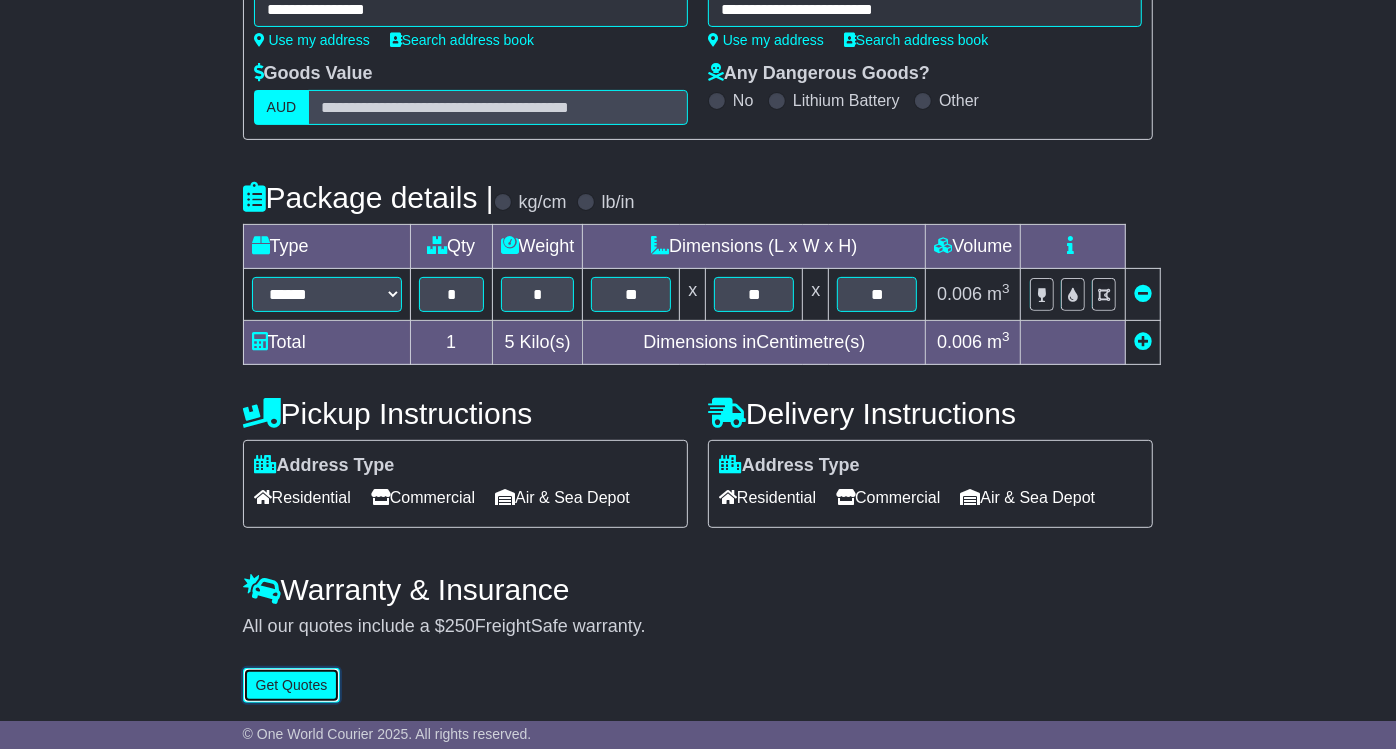 click on "Get Quotes" at bounding box center [292, 685] 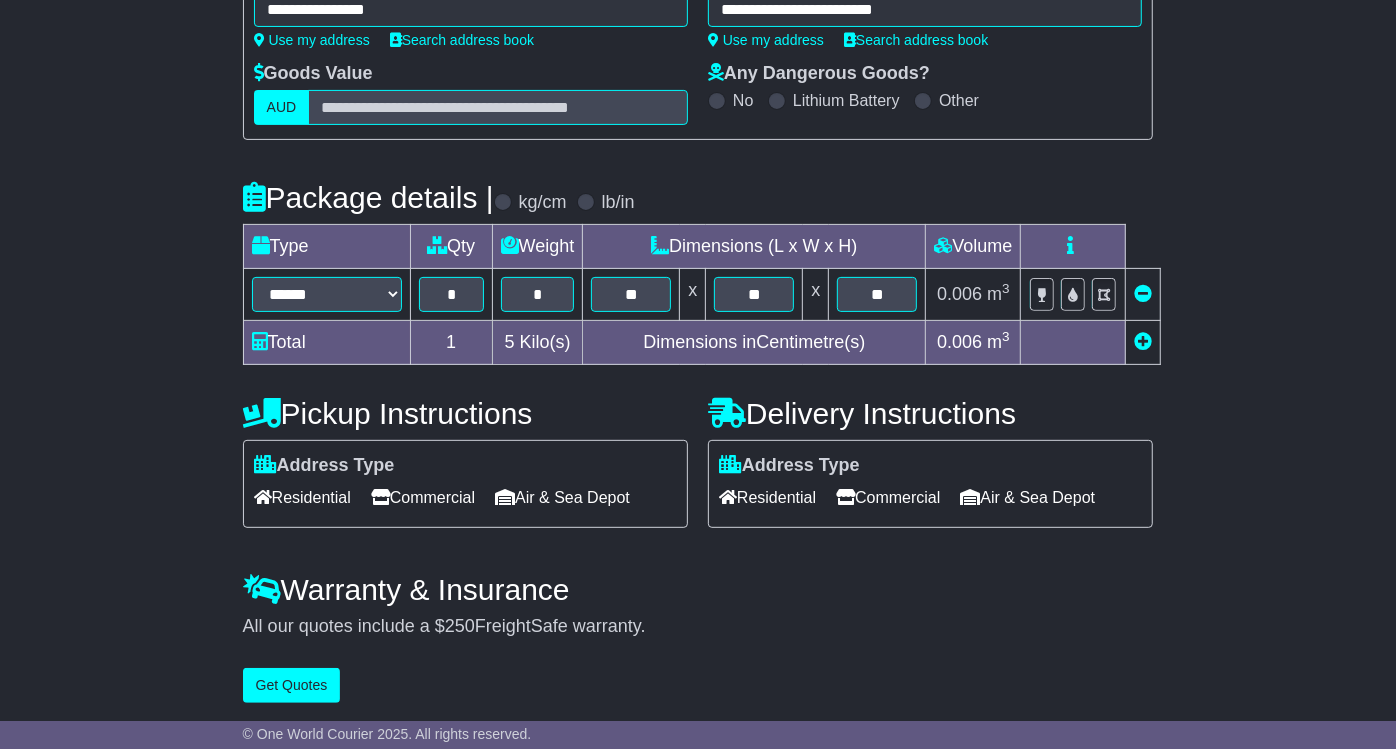 scroll, scrollTop: 0, scrollLeft: 0, axis: both 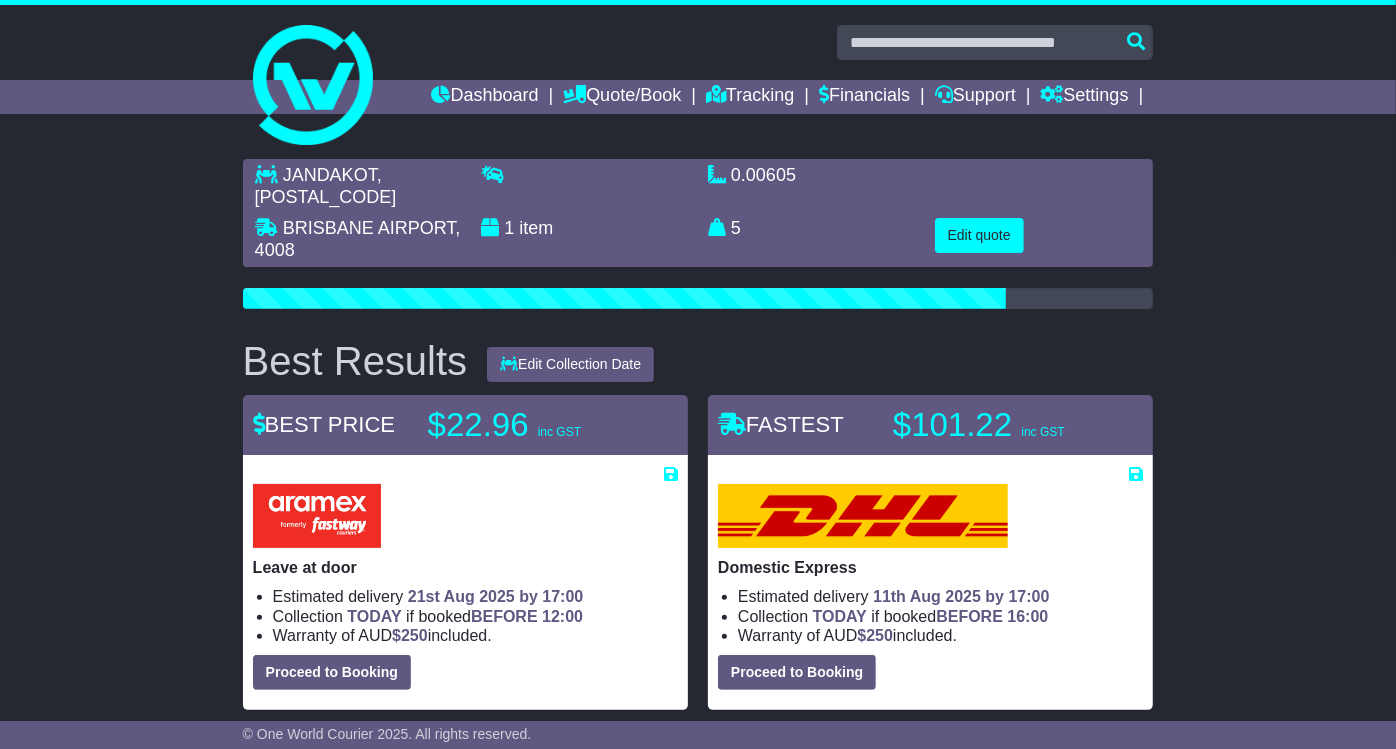 click on "JANDAKOT , 6164
BRISBANE AIRPORT , 4008
1   item
0.00605
m 3
in 3
5  kg(s)  lb(s)" at bounding box center (698, 1226) 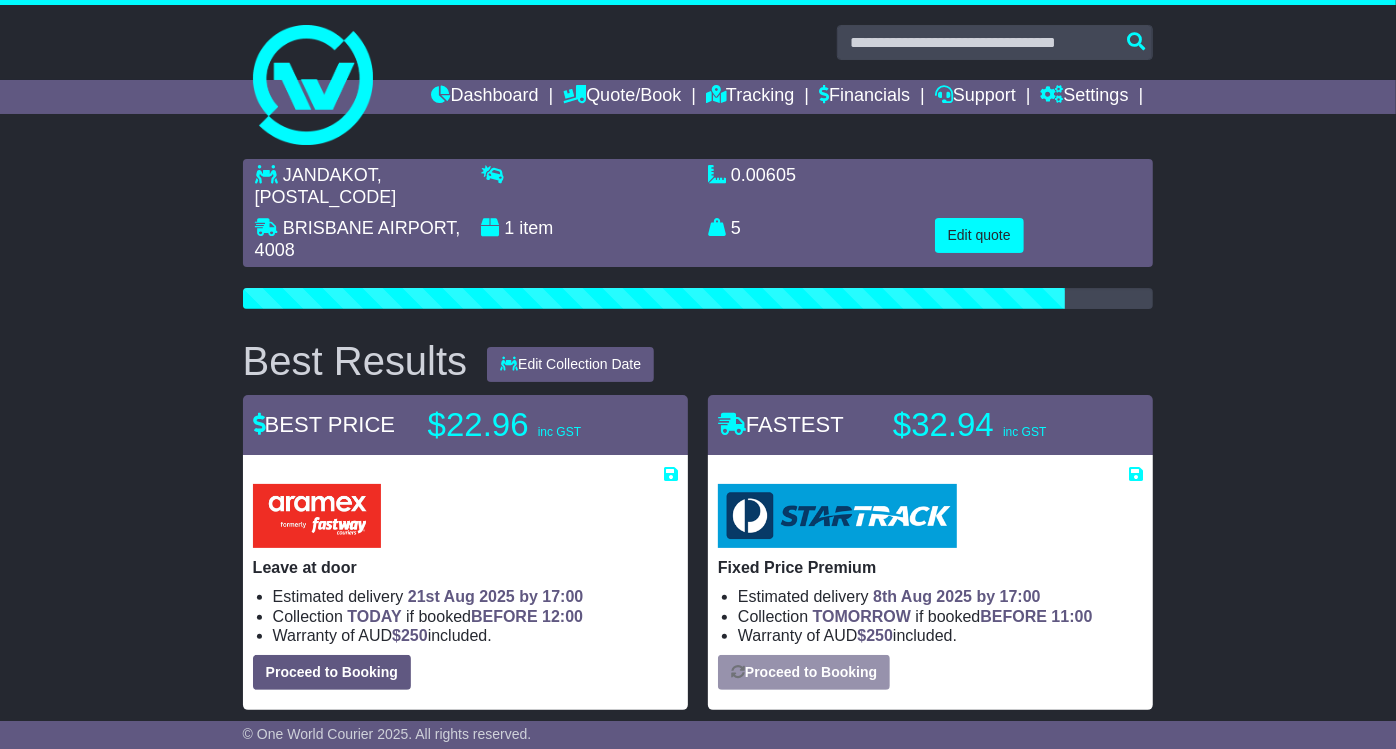 click on "JANDAKOT , 6164
BRISBANE AIRPORT , 4008
1   item
0.00605
m 3
in 3
5  kg(s)  lb(s)" at bounding box center [698, 1527] 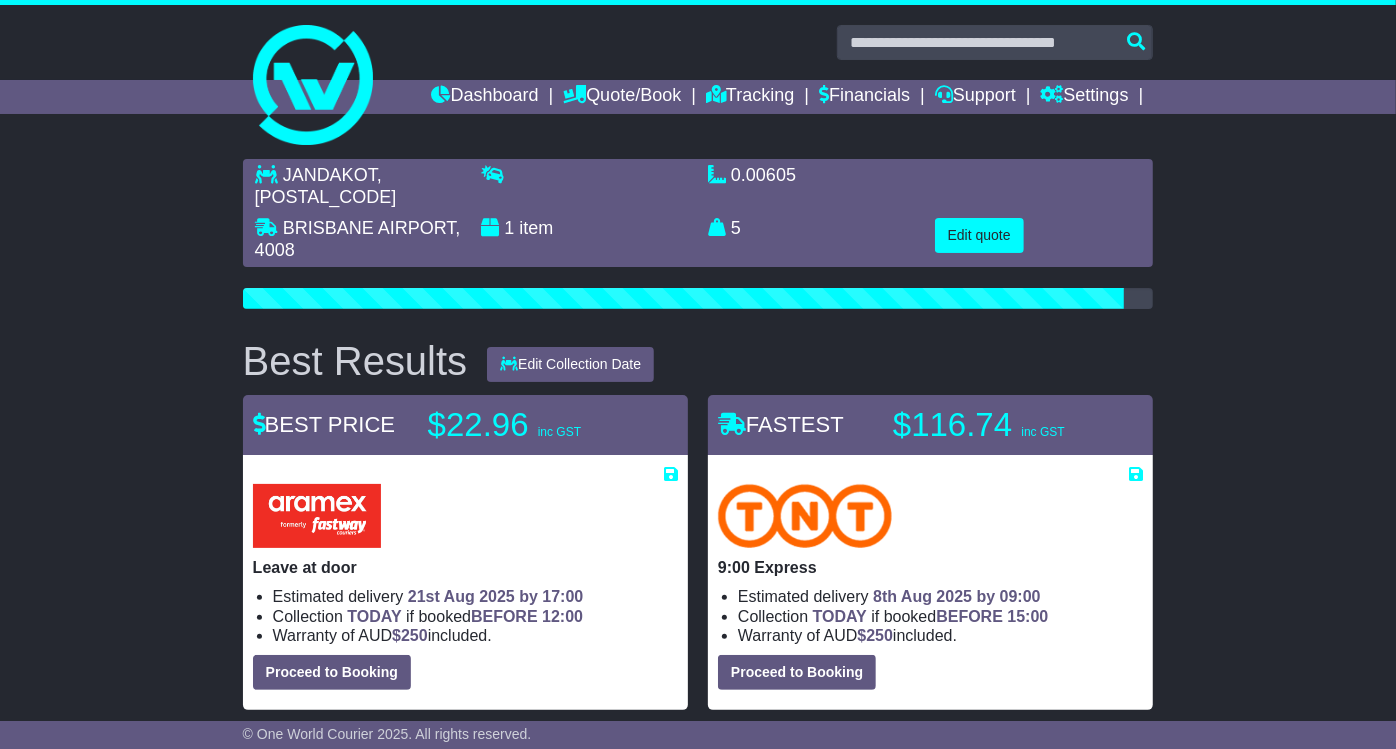 scroll, scrollTop: 111, scrollLeft: 0, axis: vertical 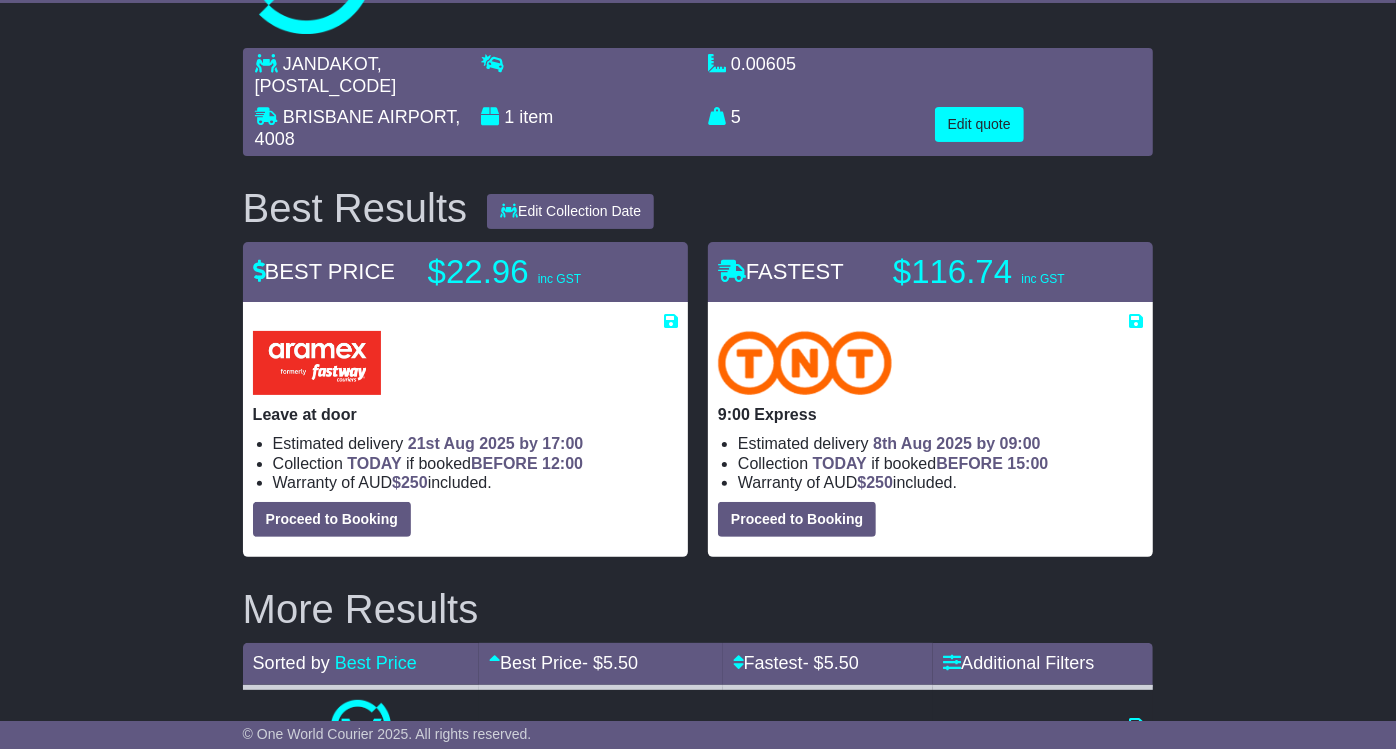 click on "JANDAKOT , 6164
BRISBANE AIRPORT , 4008
1   item
0.00605
m 3
in 3
5  kg(s)  lb(s)" at bounding box center (698, 1551) 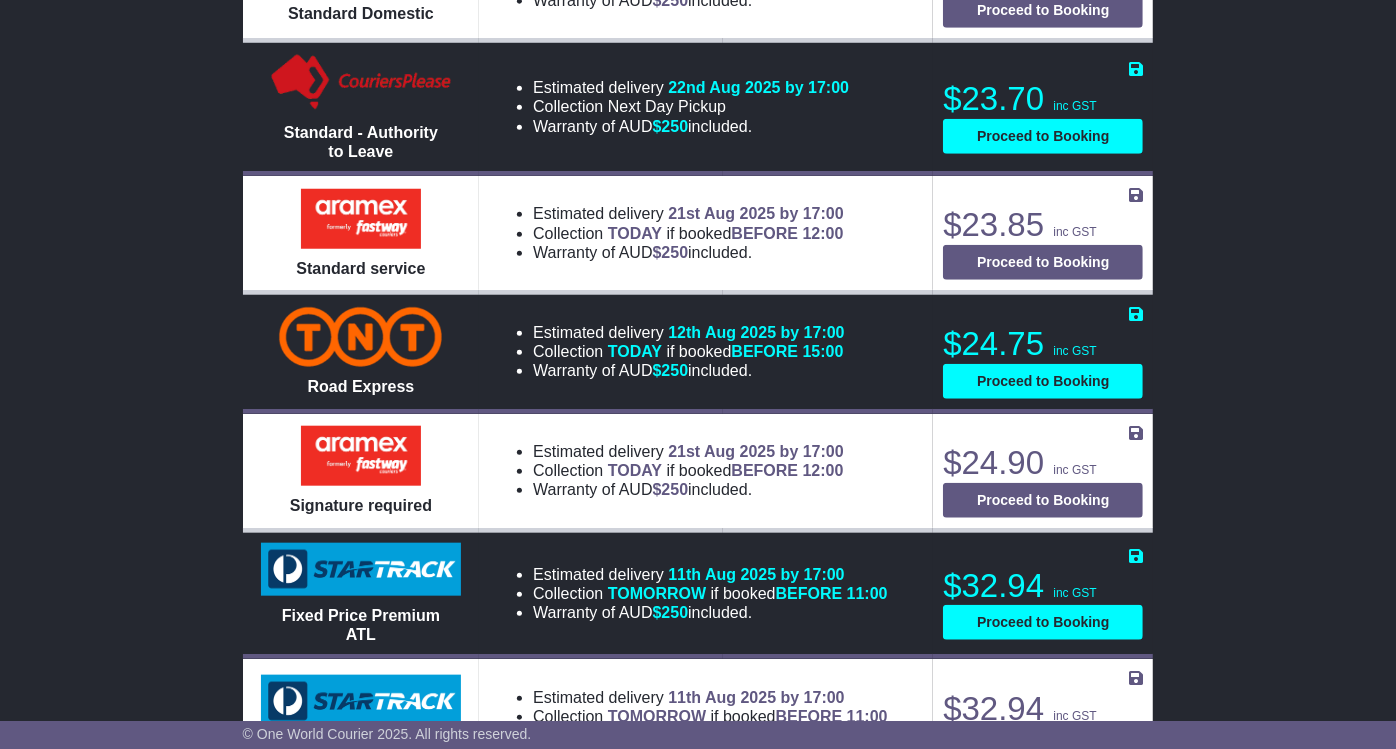 scroll, scrollTop: 1222, scrollLeft: 0, axis: vertical 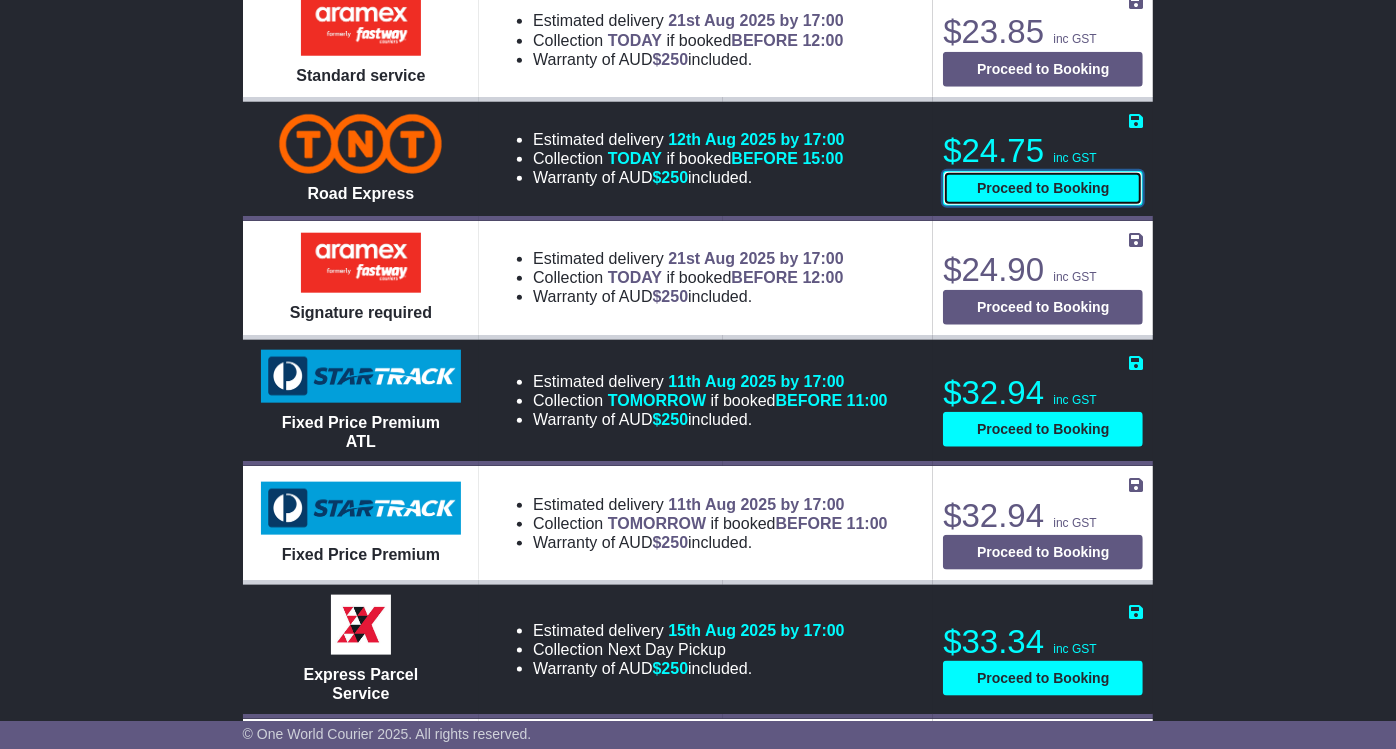 click on "Proceed to Booking" at bounding box center (1043, 188) 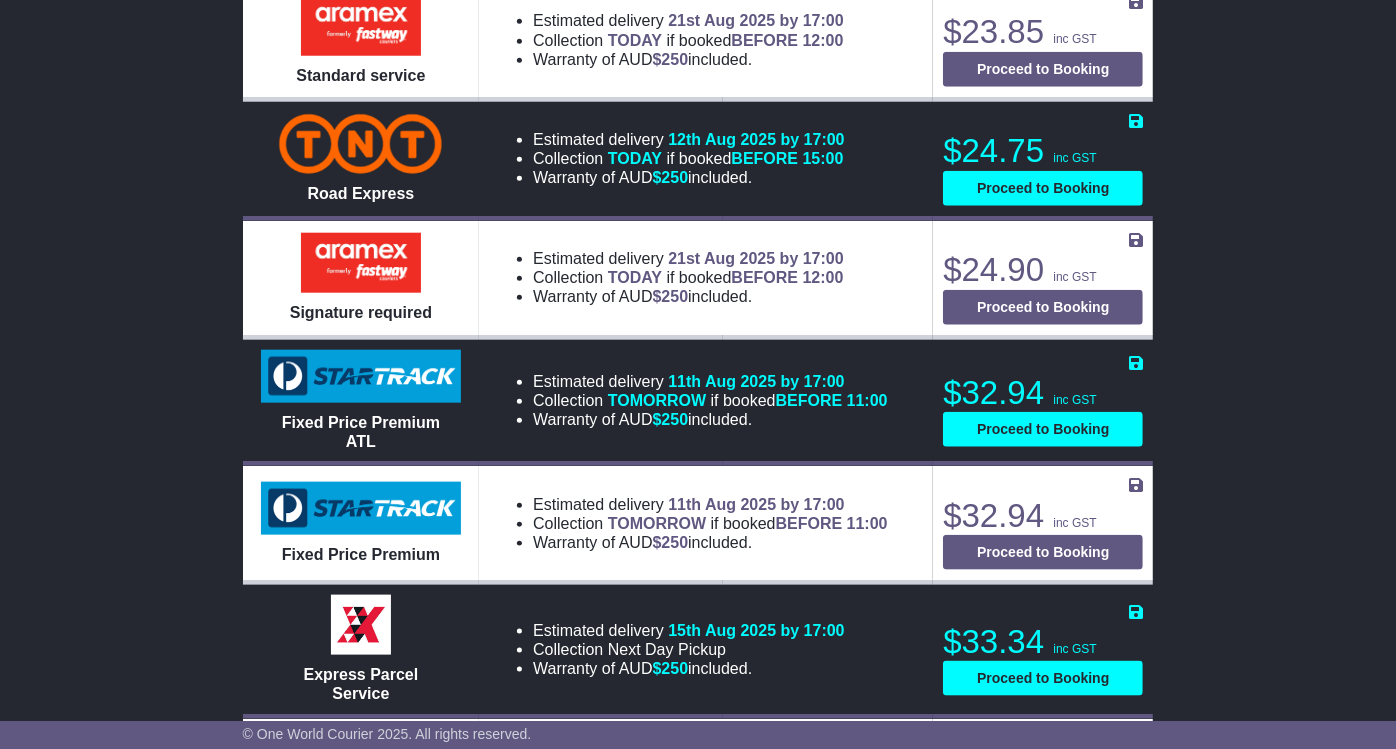 select on "*****" 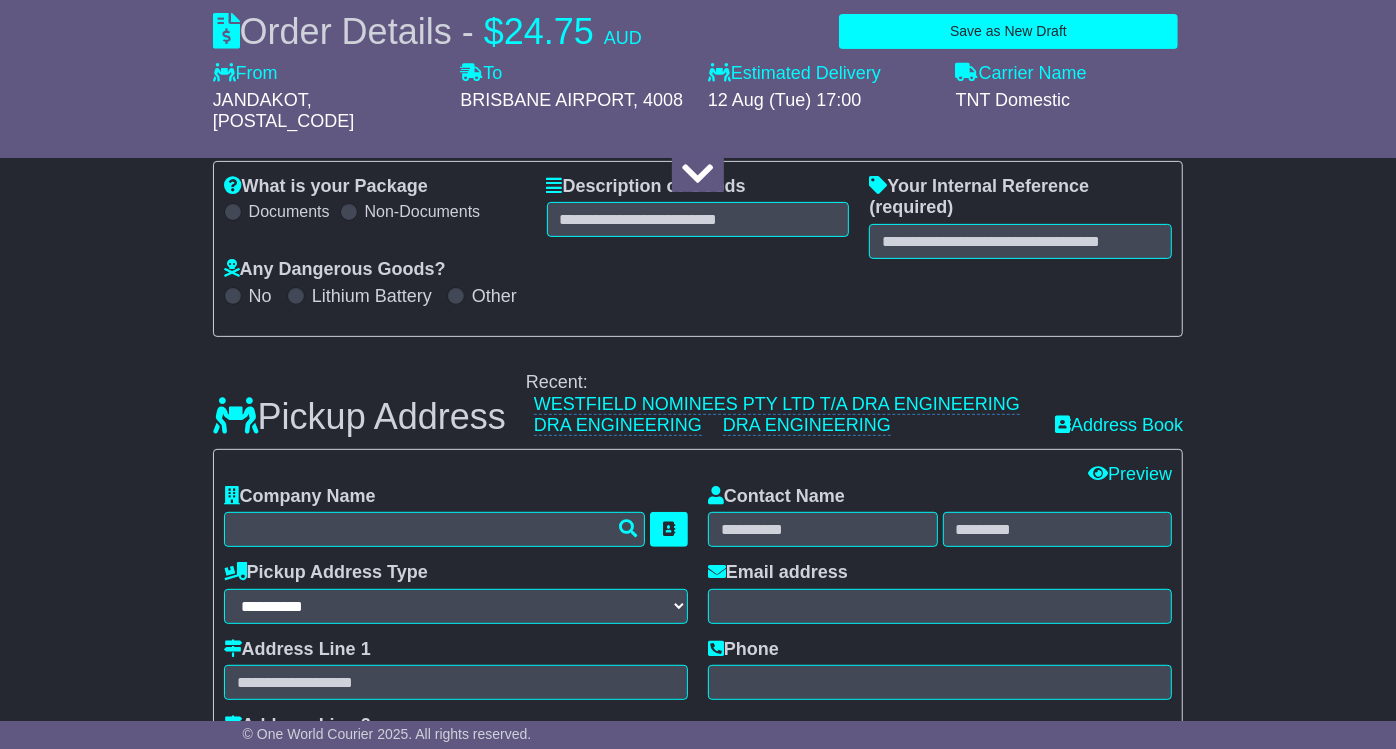 scroll, scrollTop: 111, scrollLeft: 0, axis: vertical 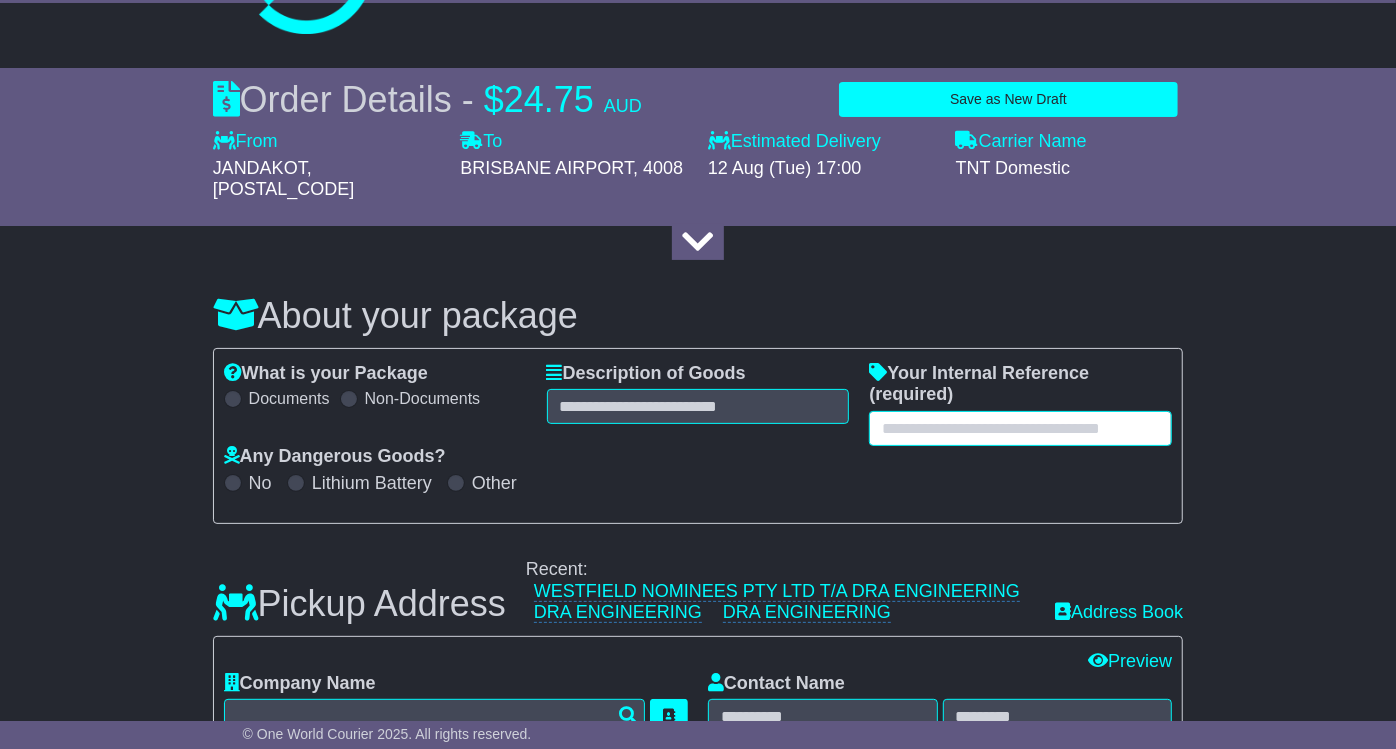 click at bounding box center [1020, 428] 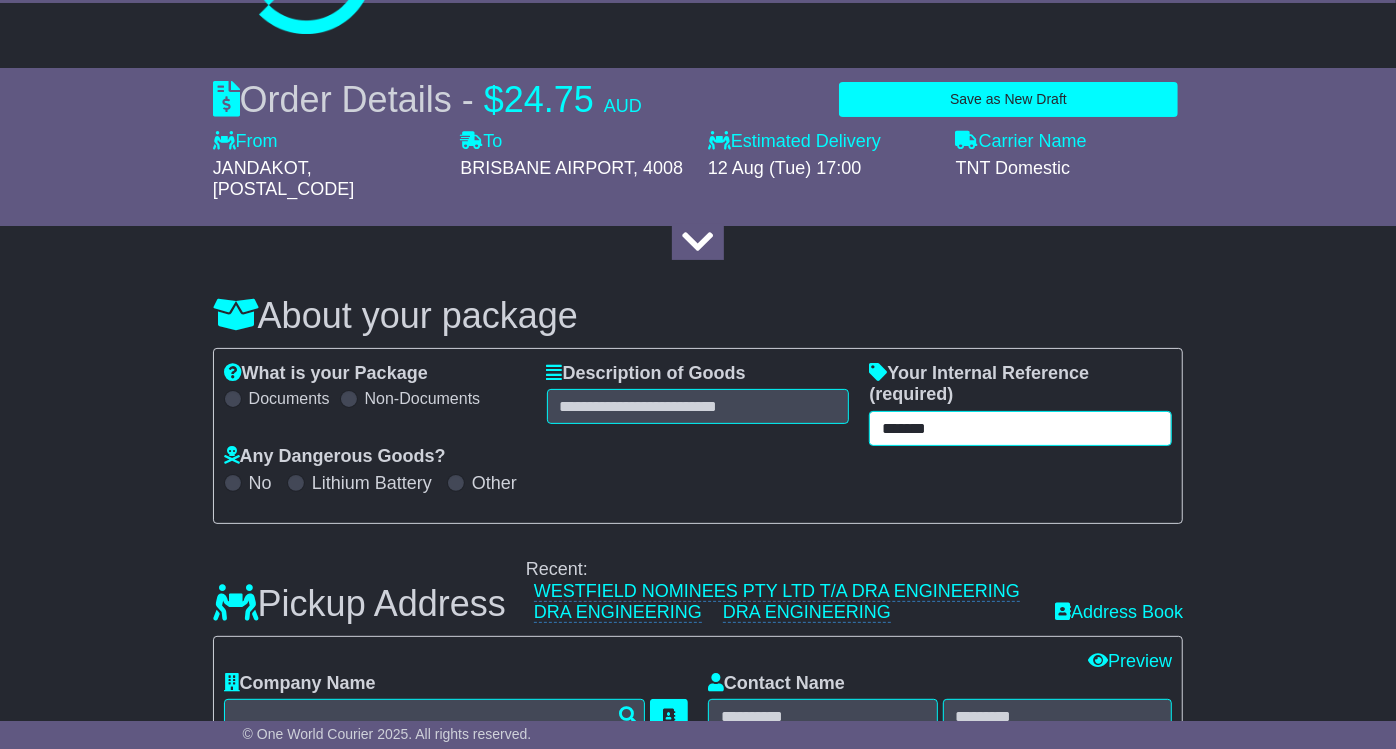 type on "*******" 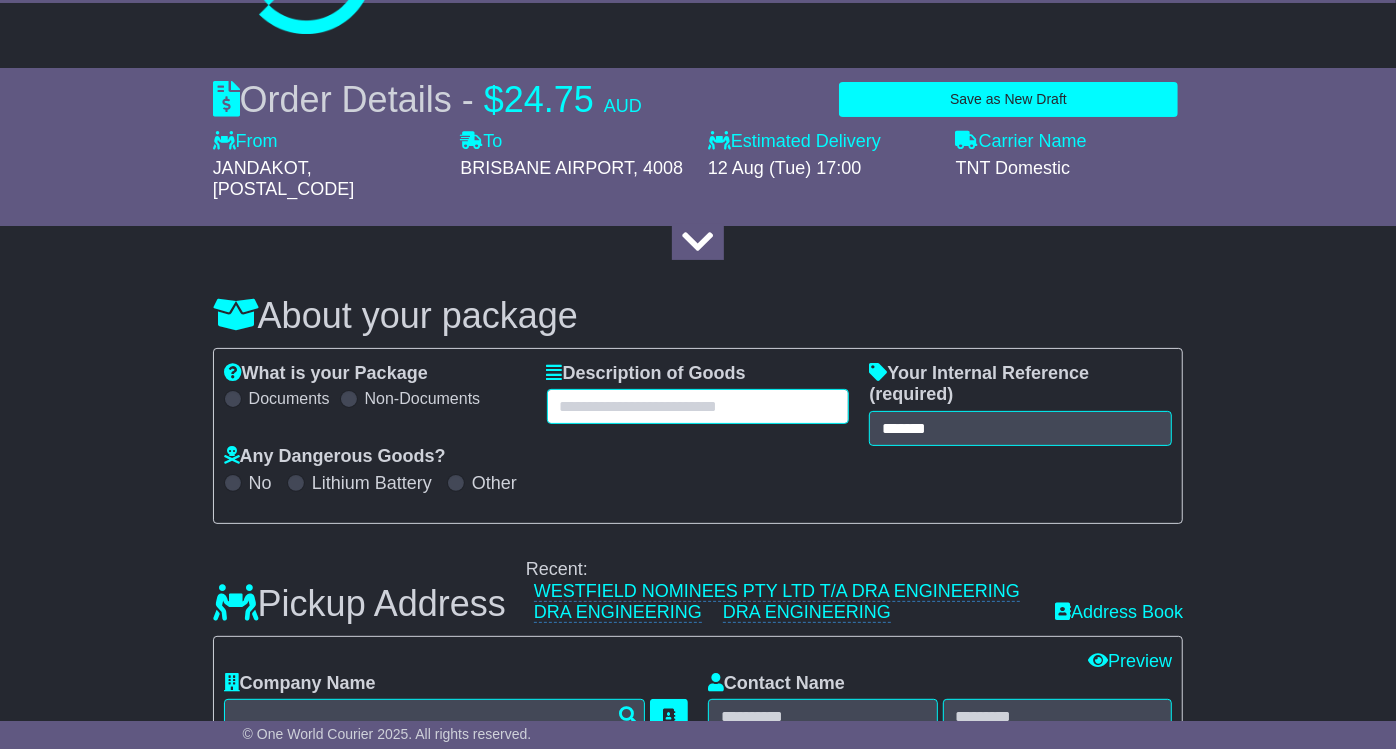 click at bounding box center (698, 406) 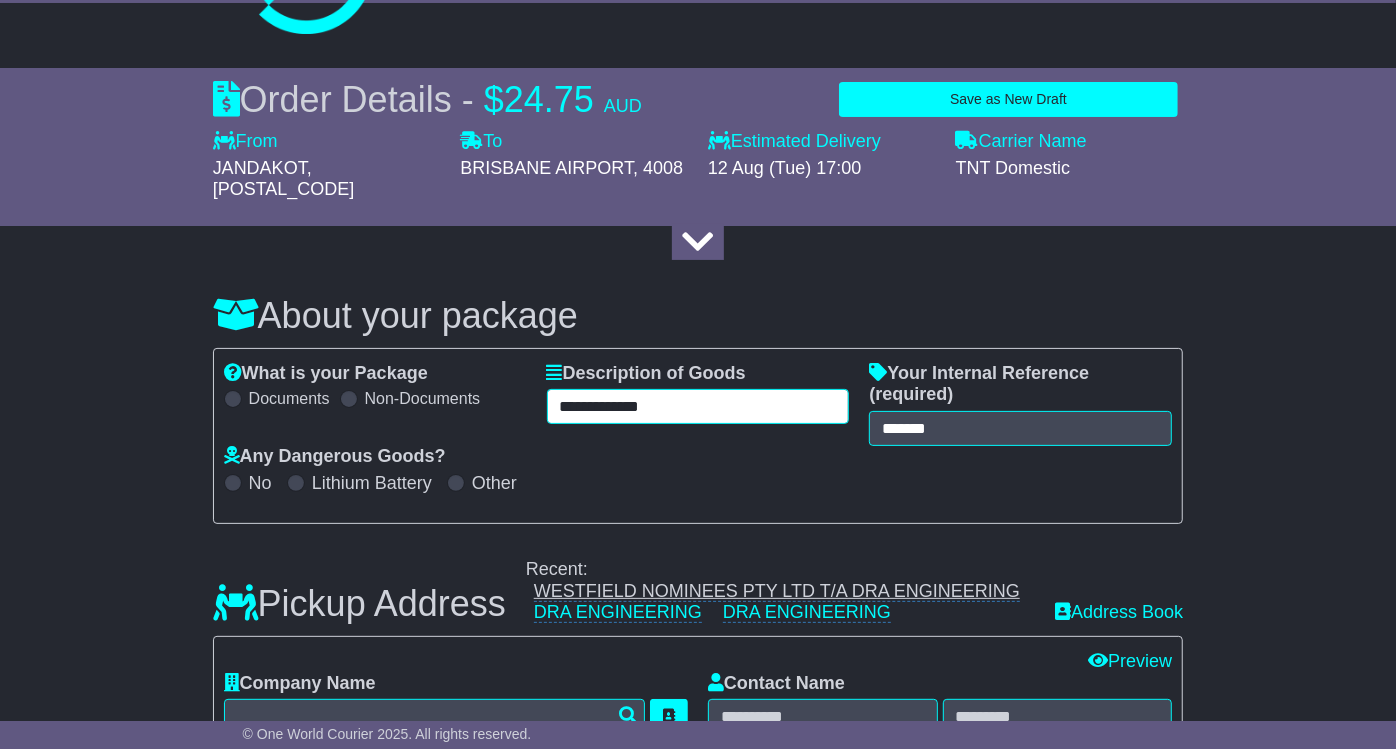 type on "**********" 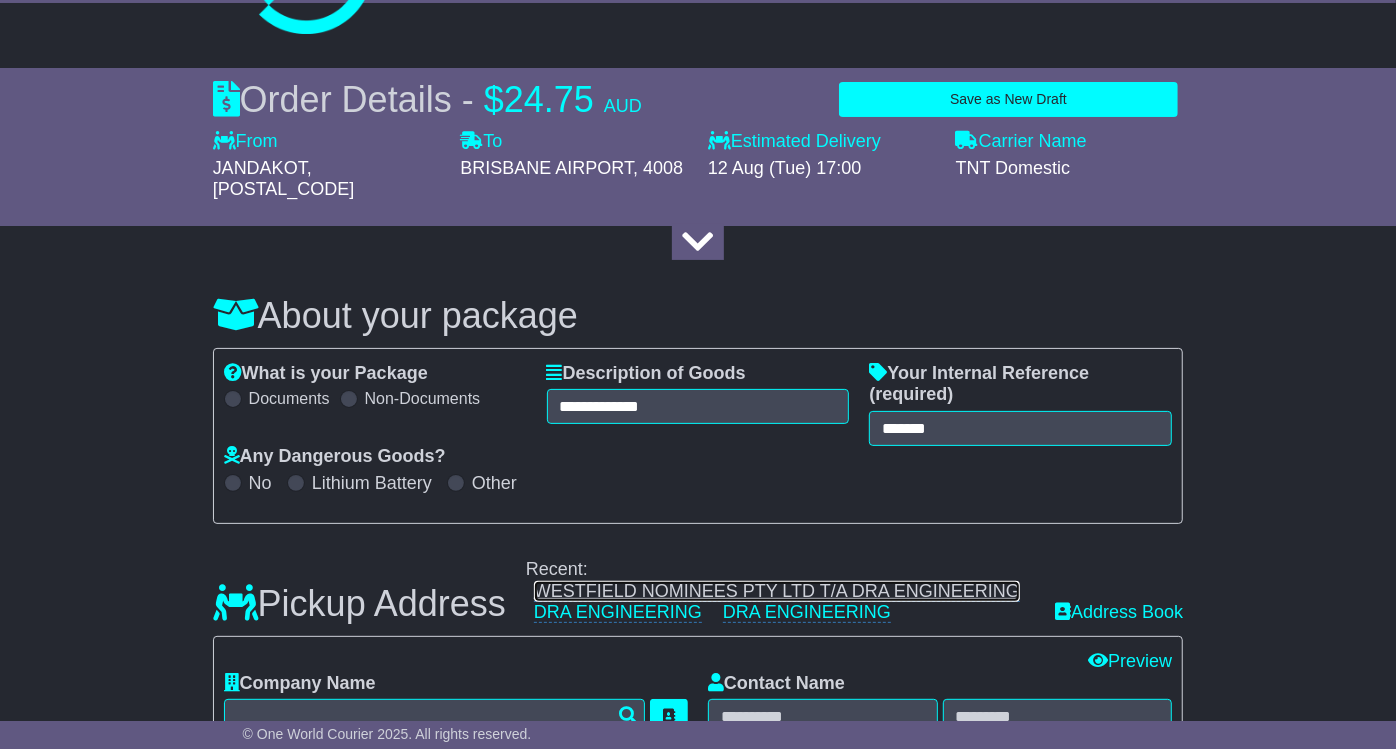 click on "WESTFIELD NOMINEES PTY LTD T/A DRA ENGINEERING" at bounding box center [777, 591] 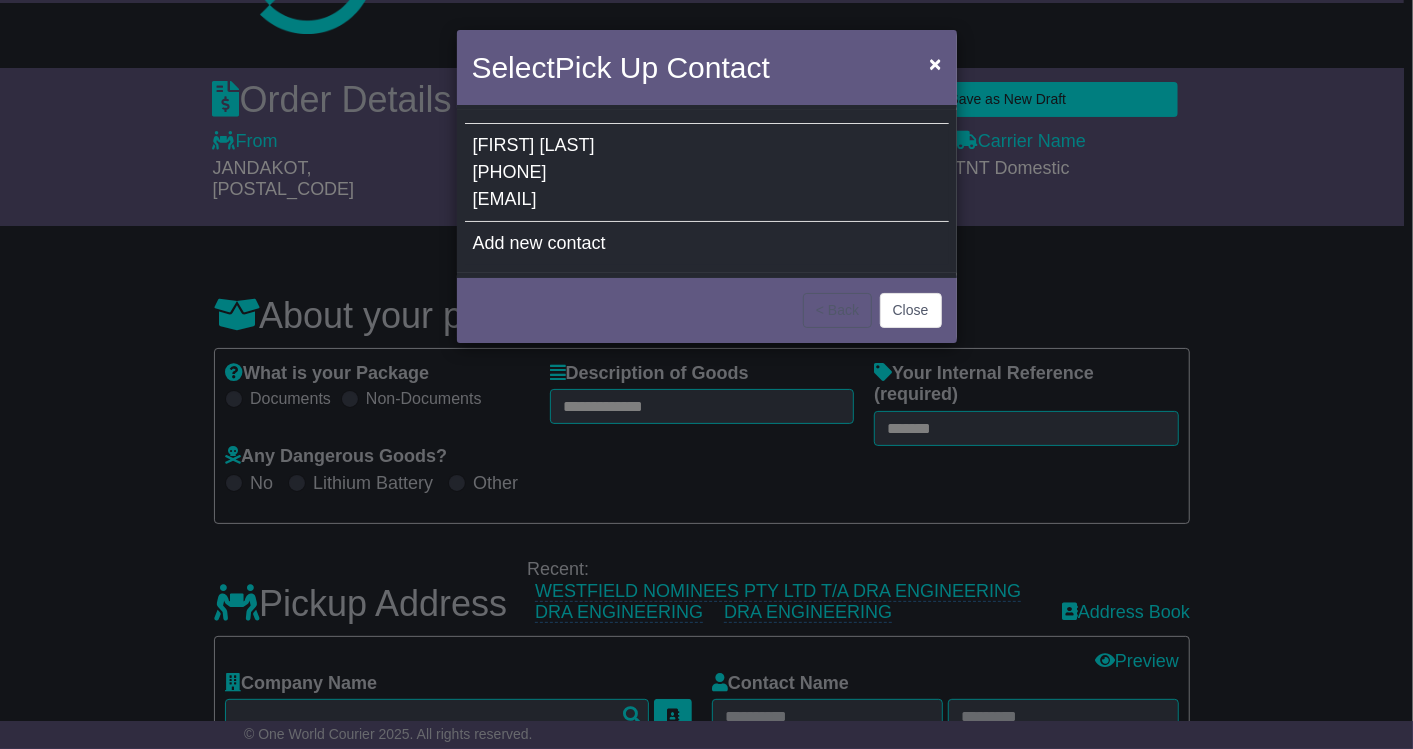 click on "[PHONE]" at bounding box center [510, 172] 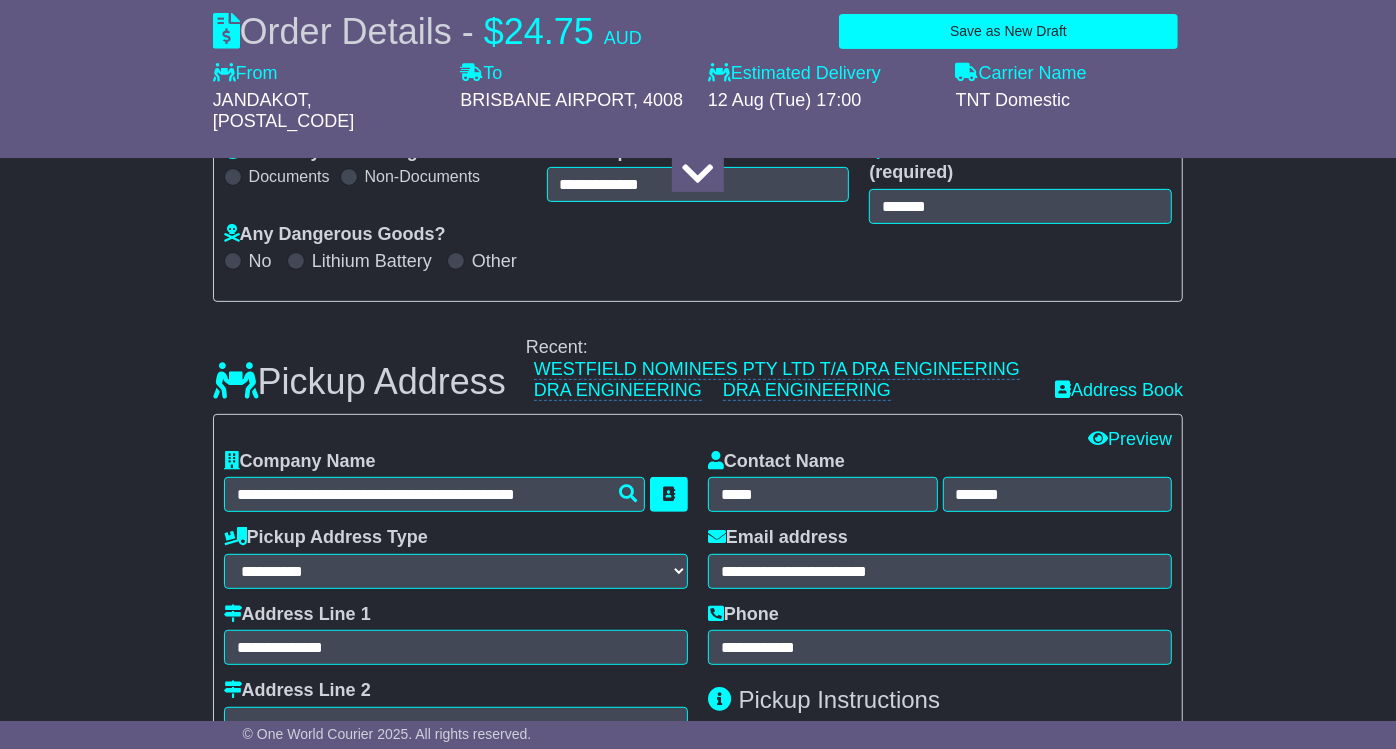 scroll, scrollTop: 666, scrollLeft: 0, axis: vertical 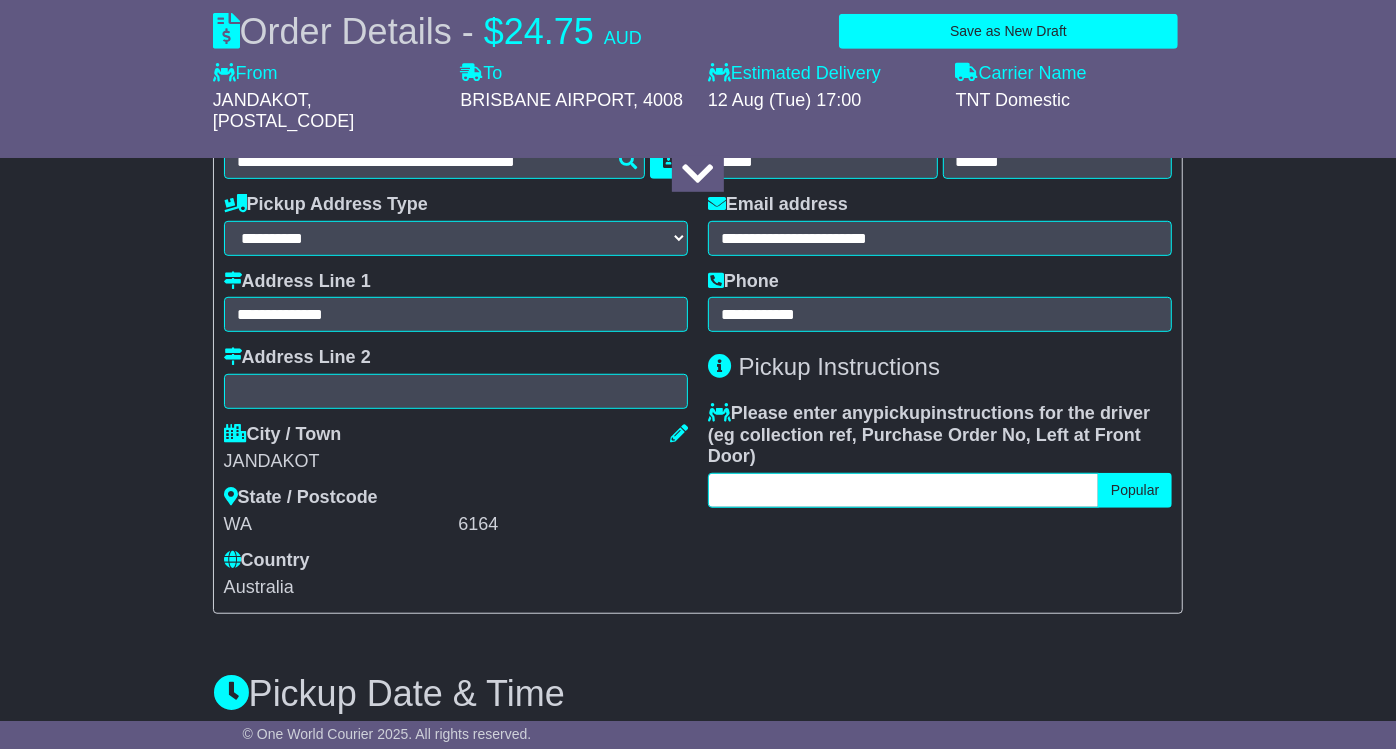 click at bounding box center [903, 490] 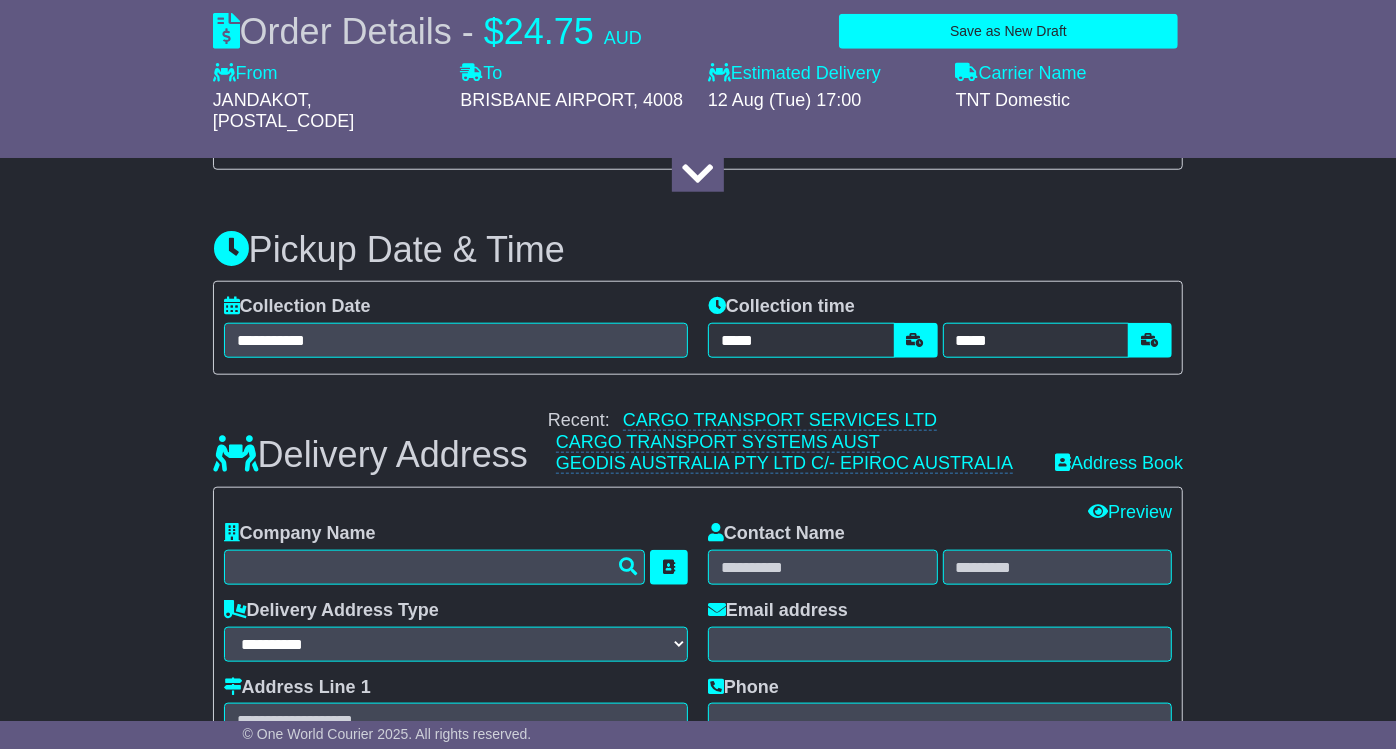 scroll, scrollTop: 1111, scrollLeft: 0, axis: vertical 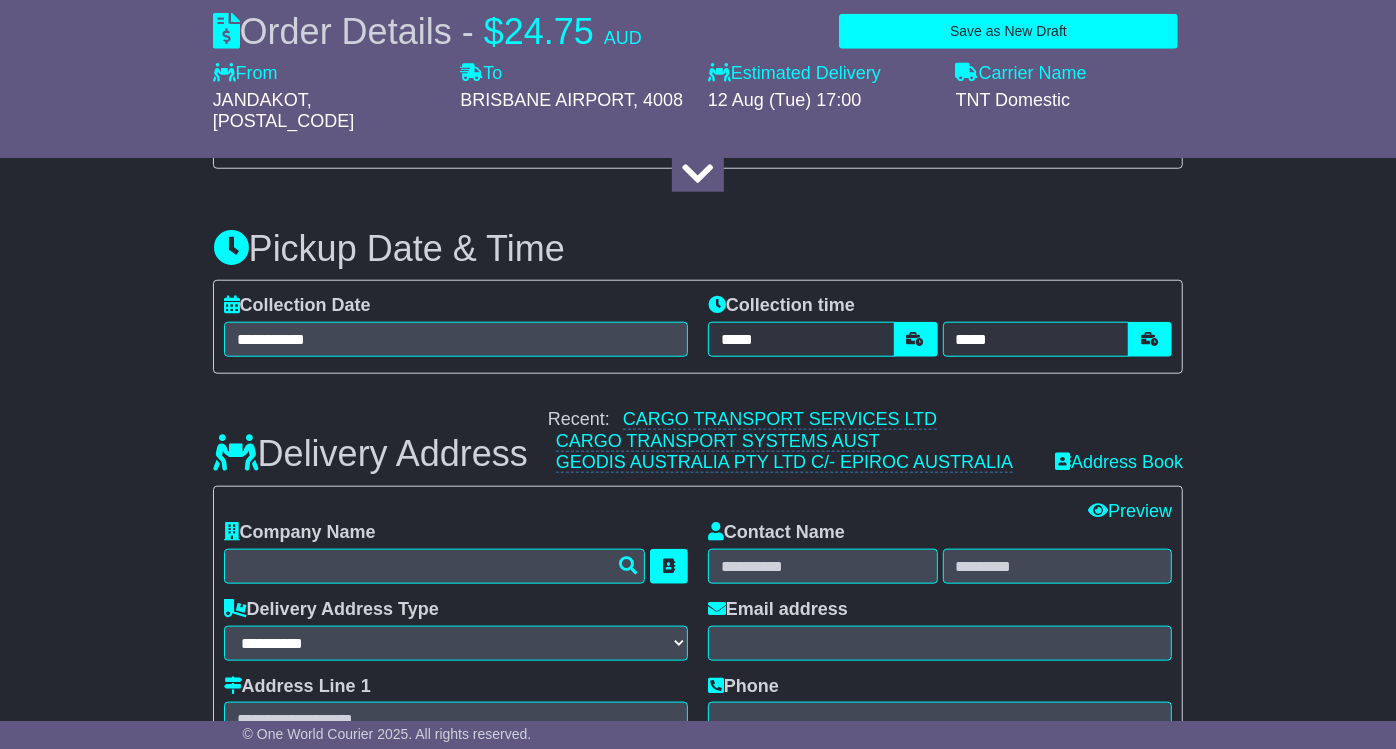 type on "********" 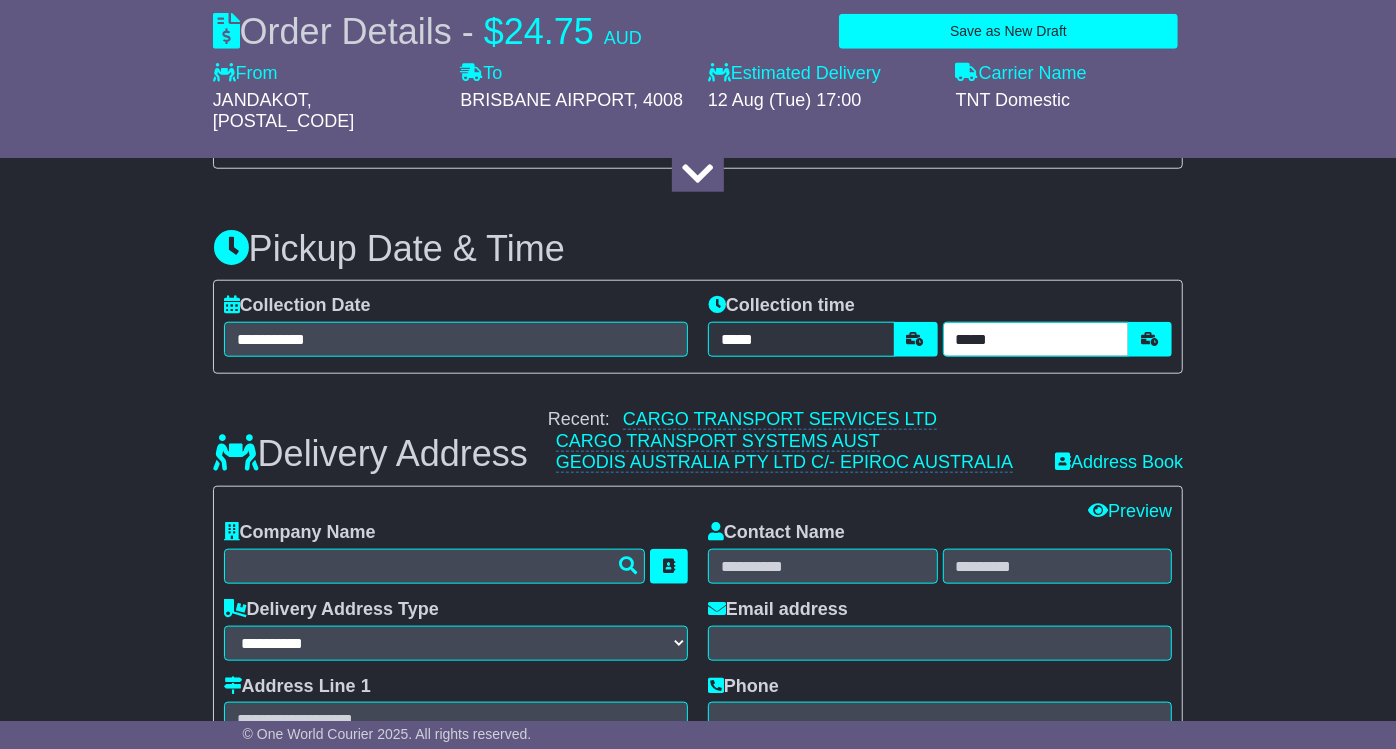 click on "*****" at bounding box center (1036, 339) 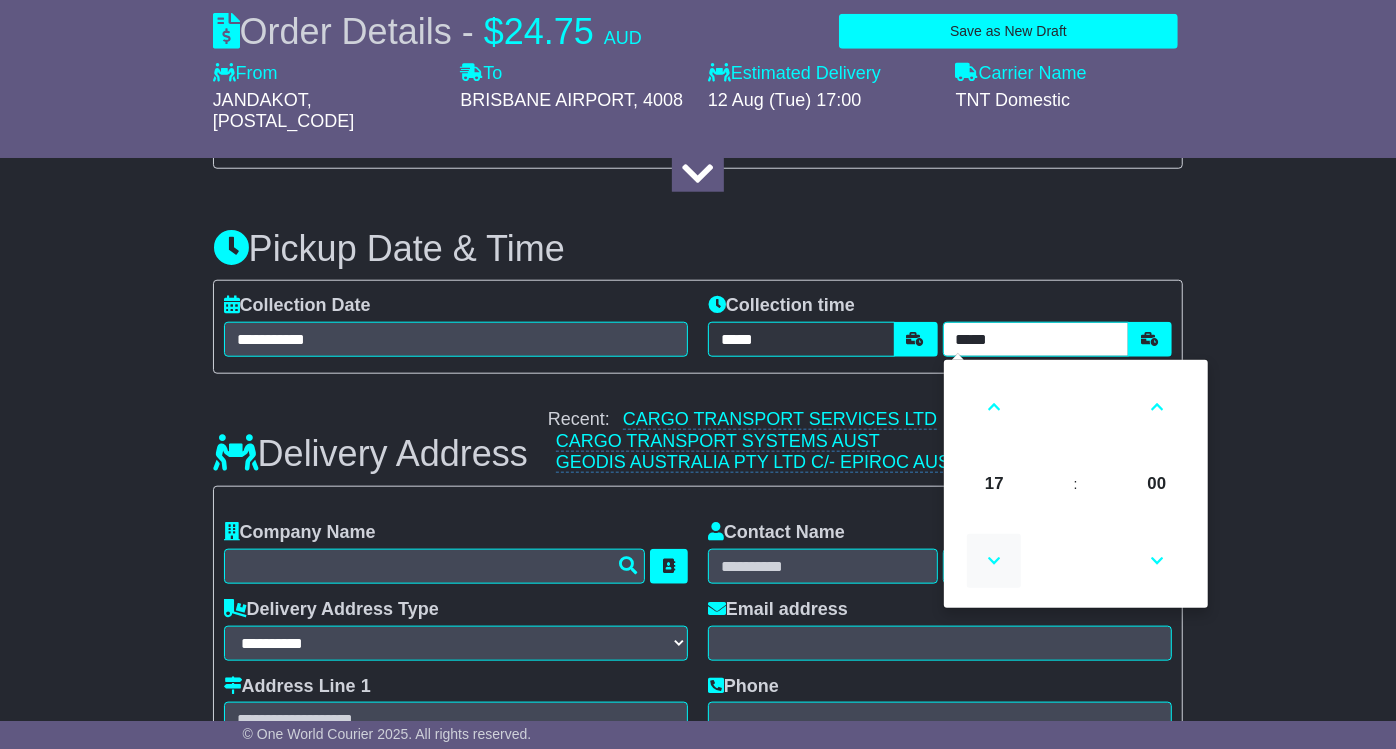 click at bounding box center (994, 561) 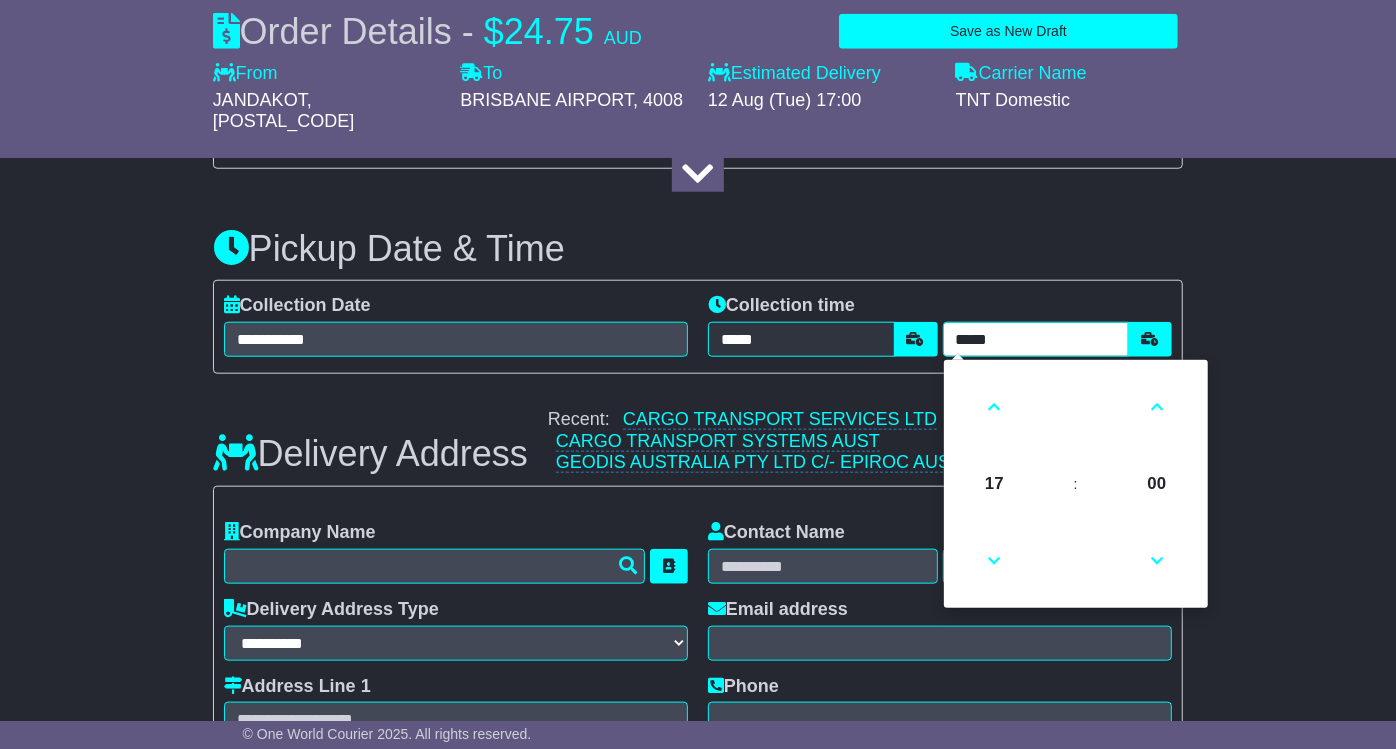 type on "*****" 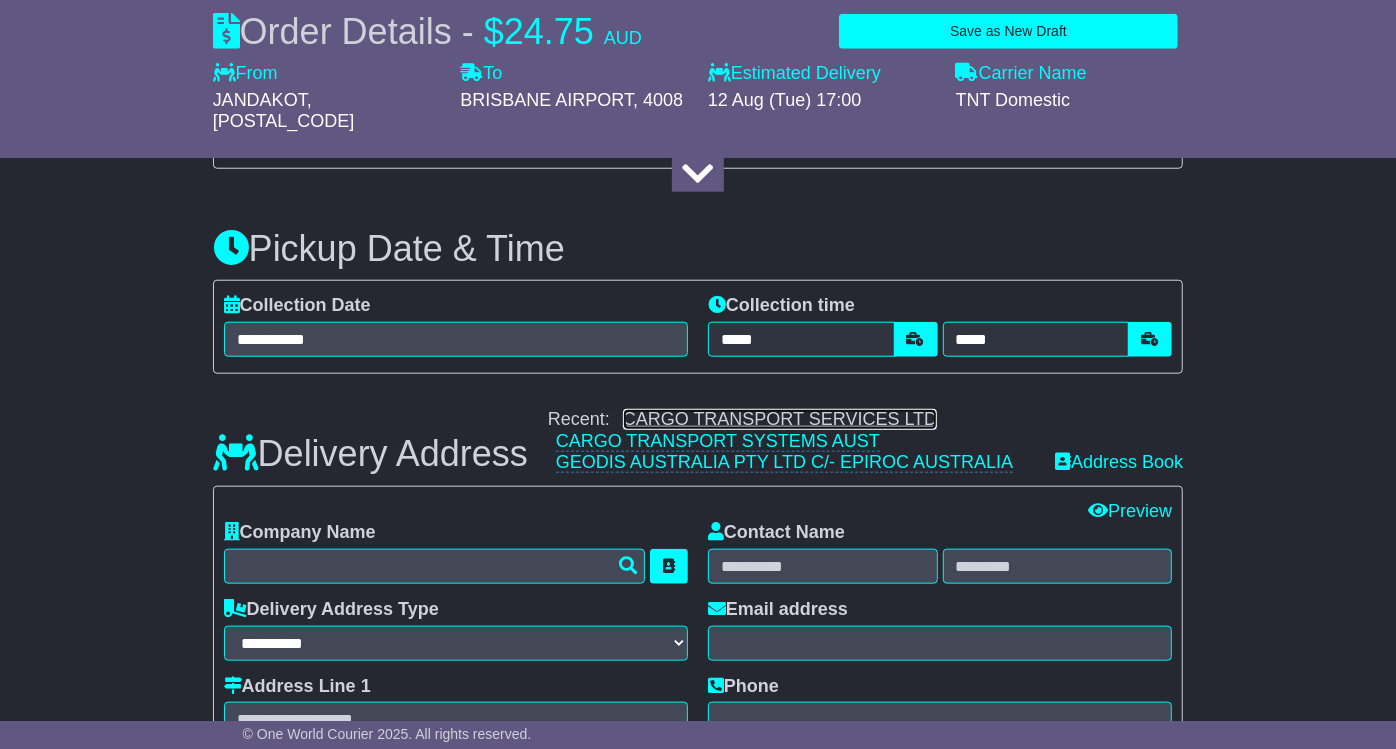 click on "CARGO TRANSPORT SERVICES LTD" at bounding box center [780, 419] 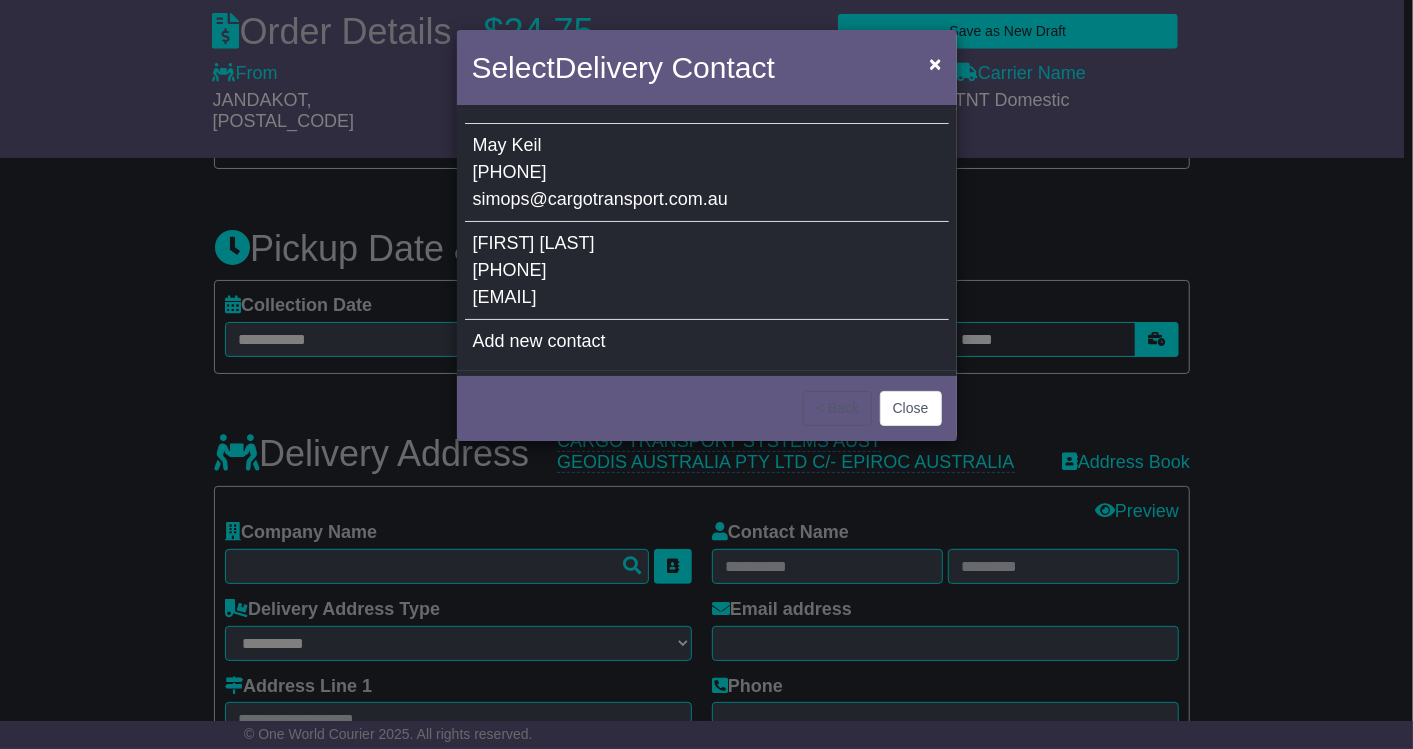 click on "MCKINNEY" at bounding box center (567, 243) 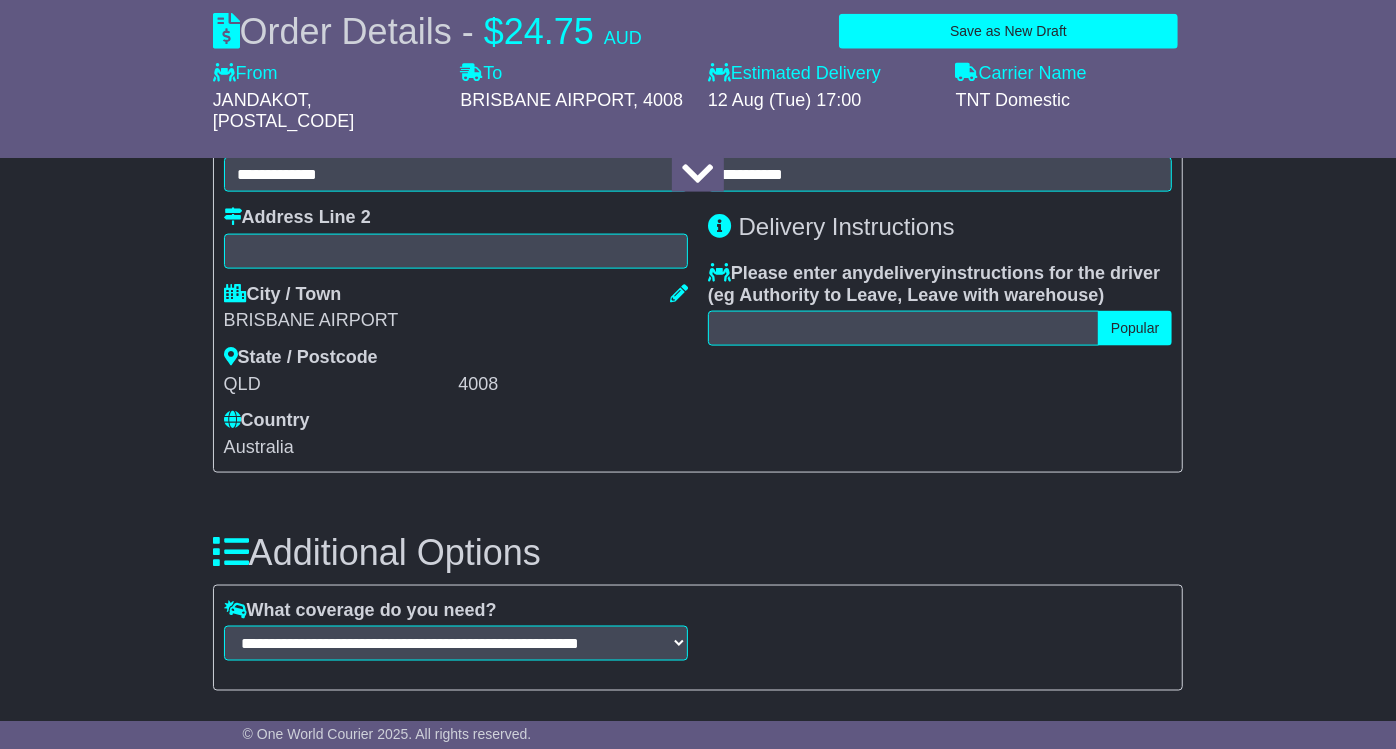 scroll, scrollTop: 1555, scrollLeft: 0, axis: vertical 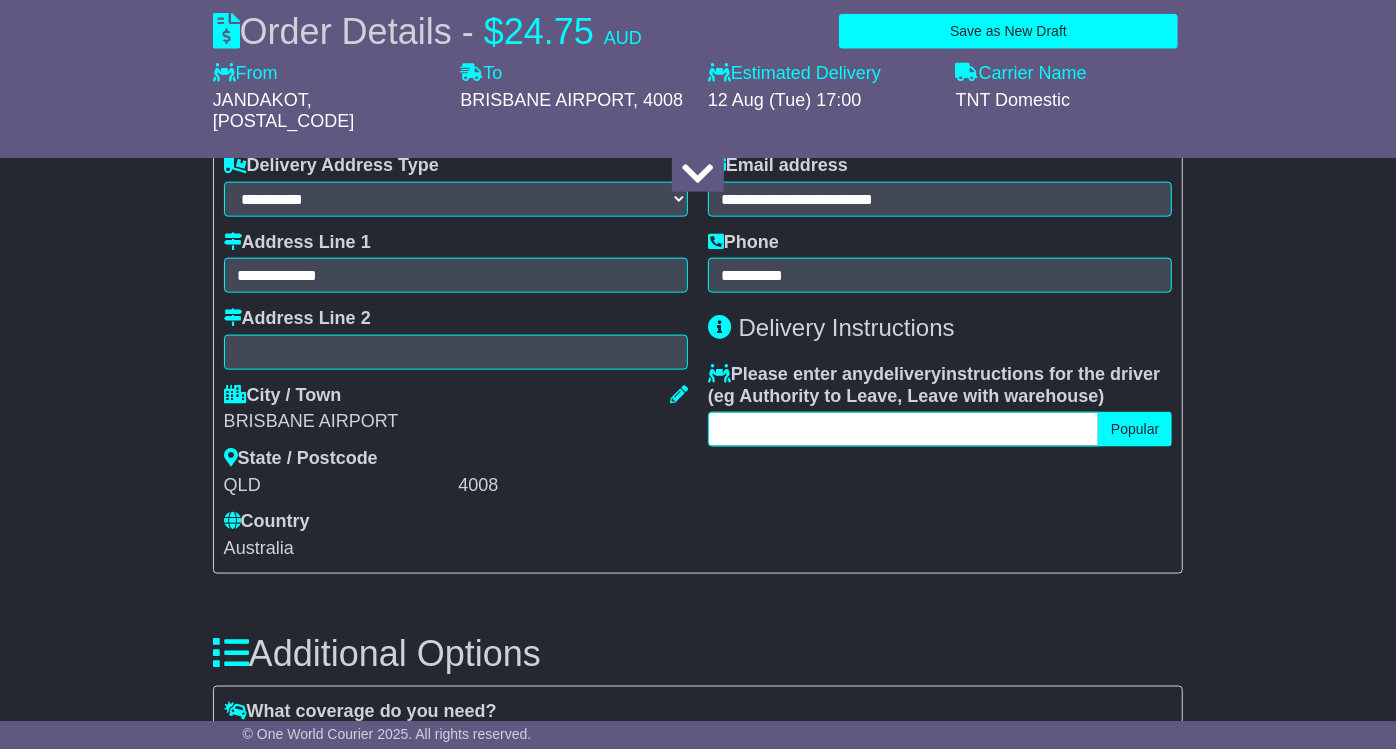 click at bounding box center [903, 429] 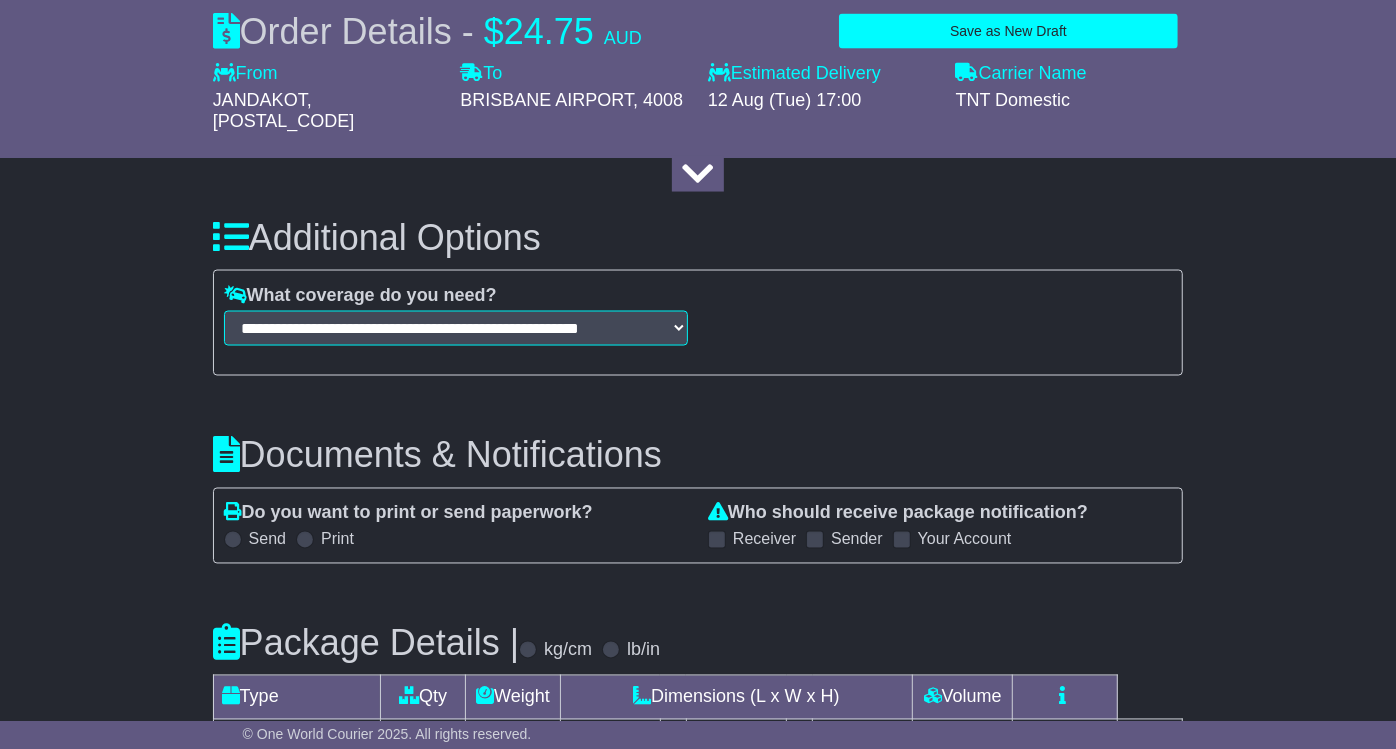 scroll, scrollTop: 2358, scrollLeft: 0, axis: vertical 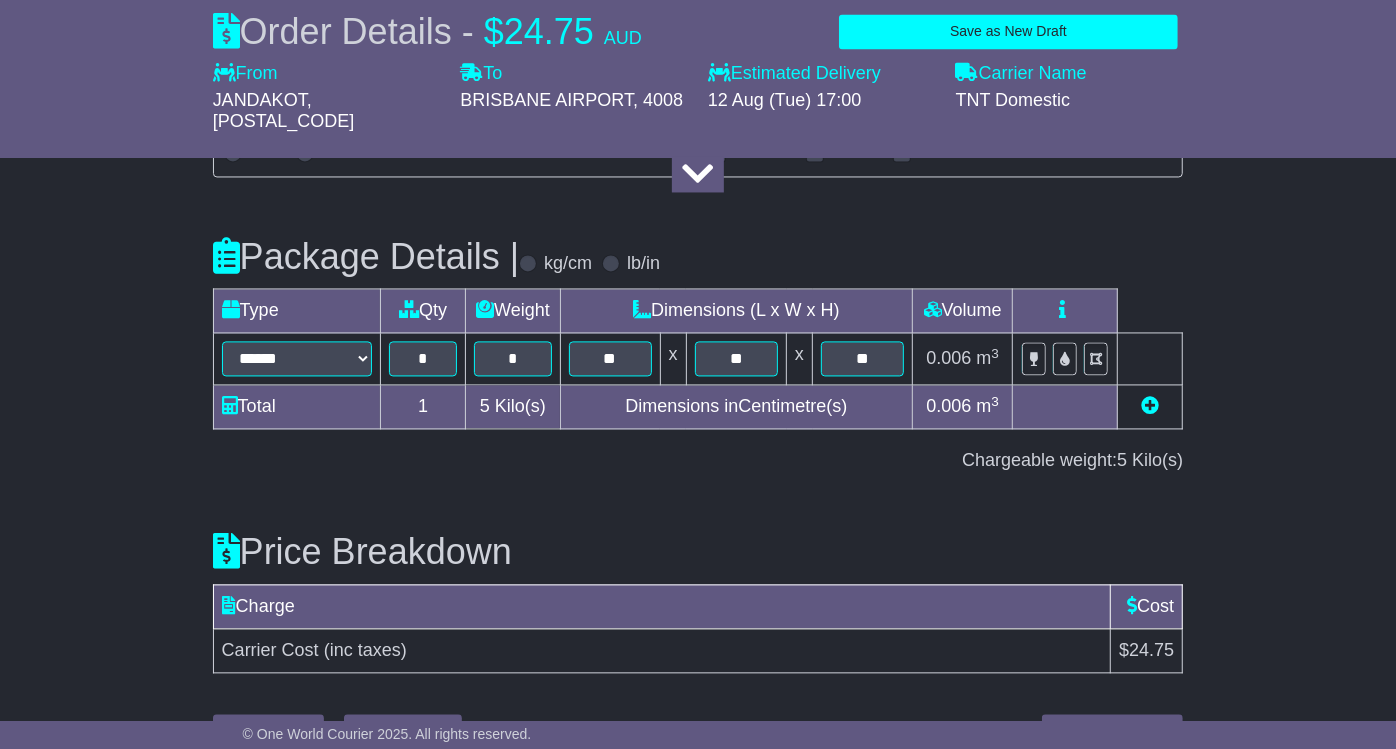 type on "*******" 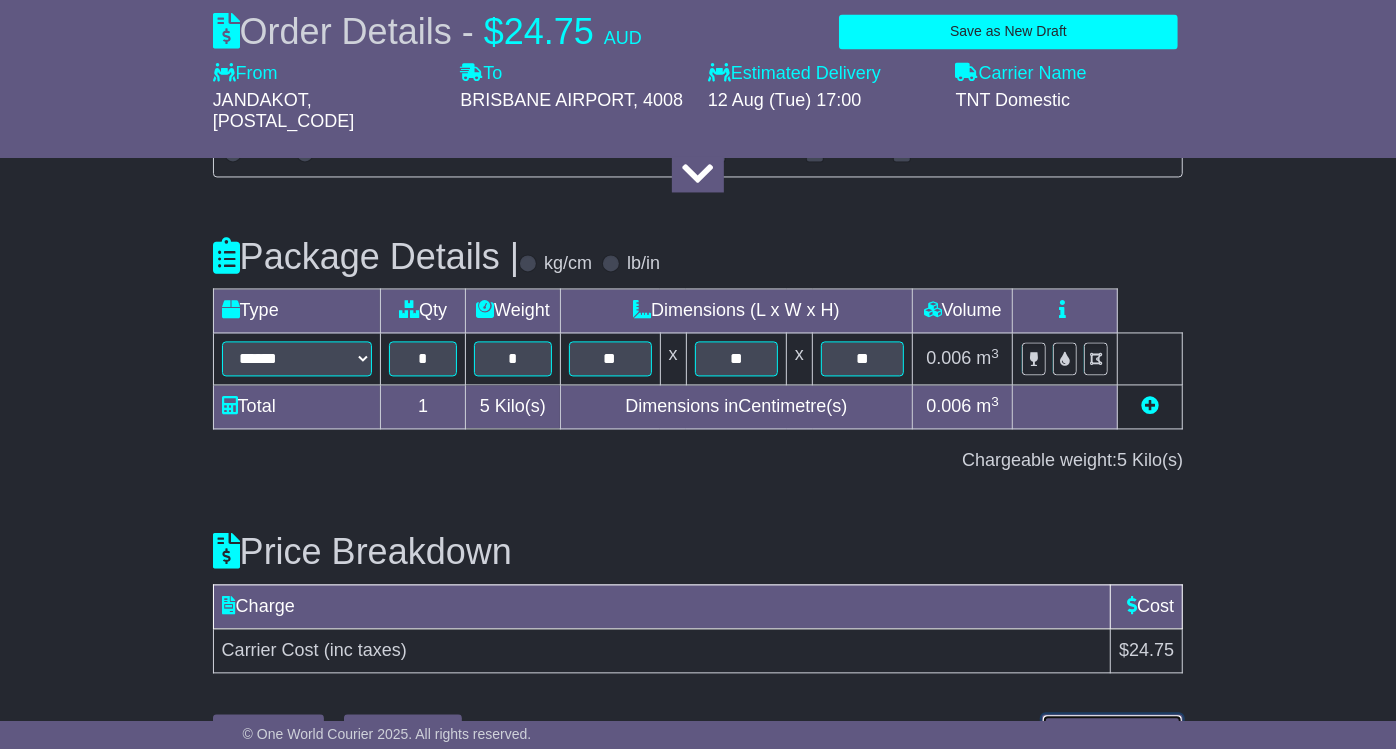click on "Submit Your Order" at bounding box center [1112, 731] 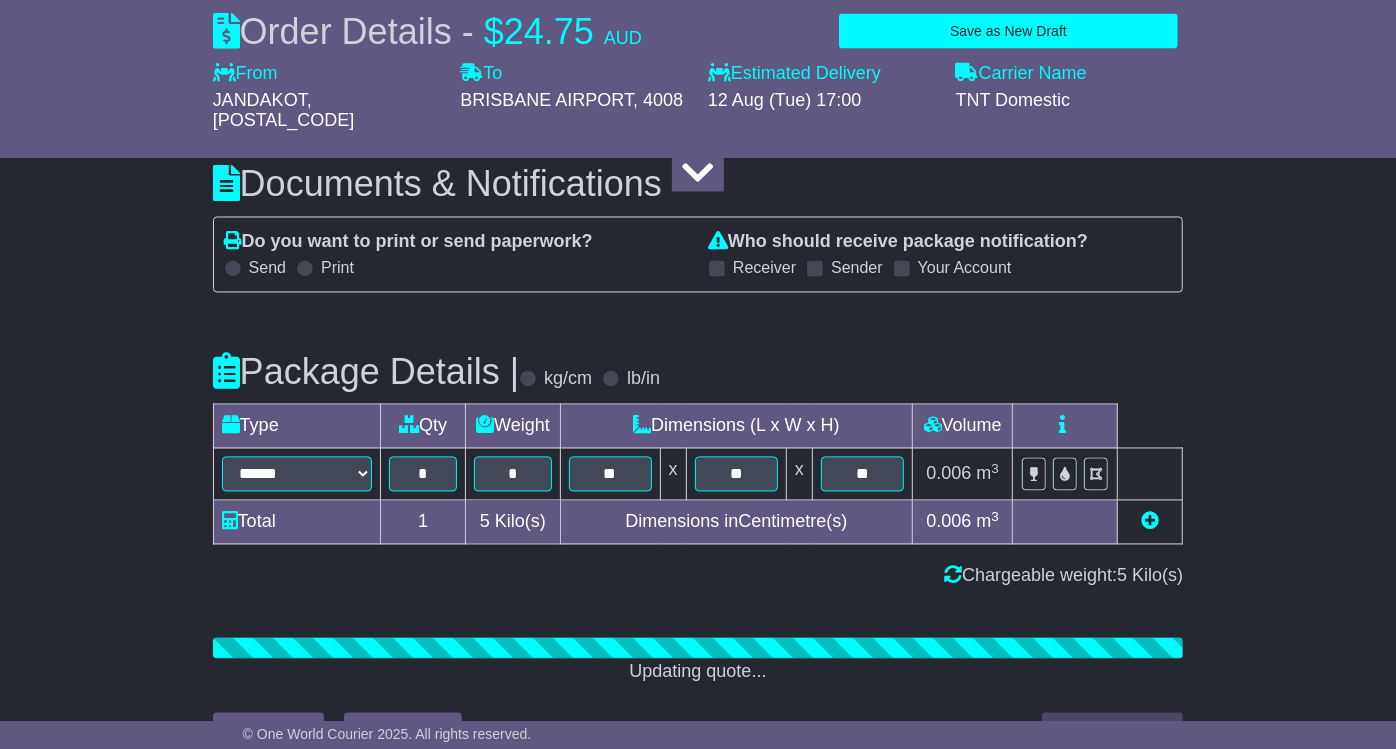 scroll, scrollTop: 2358, scrollLeft: 0, axis: vertical 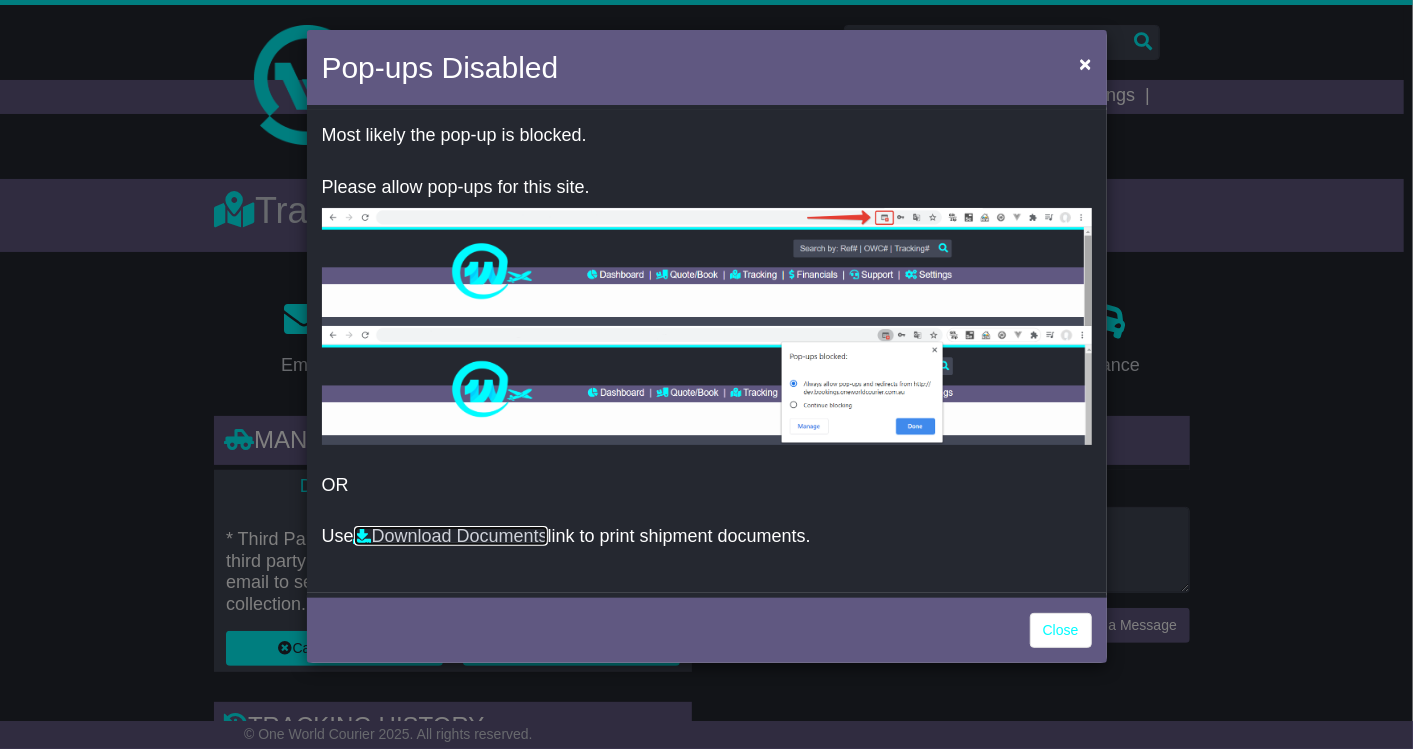click on "Download Documents" at bounding box center (451, 536) 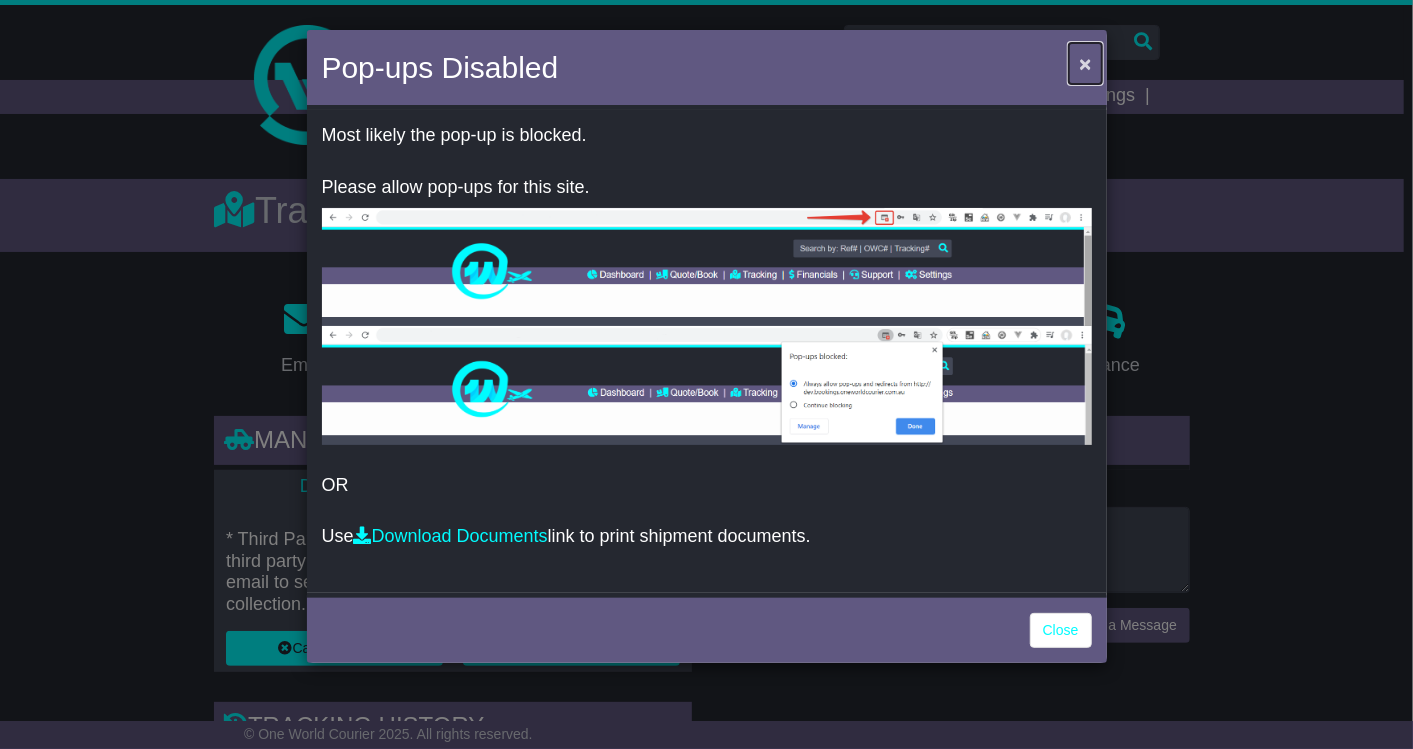 click on "×" at bounding box center (1085, 63) 